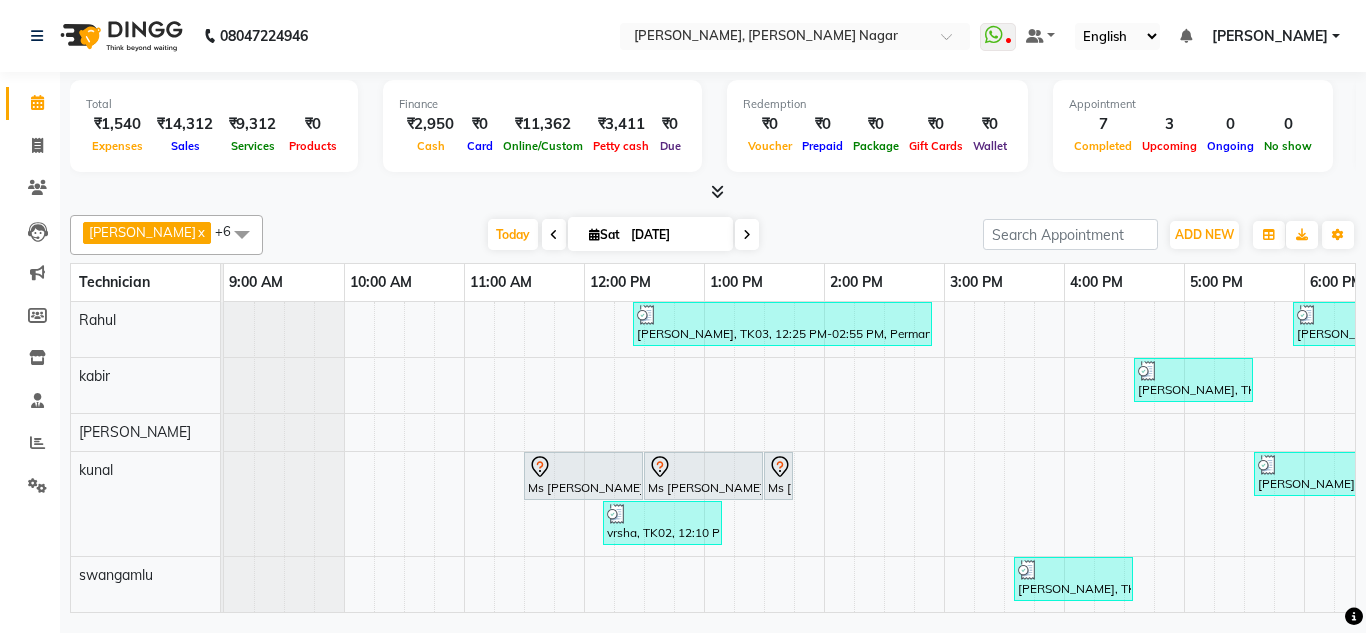 scroll, scrollTop: 0, scrollLeft: 0, axis: both 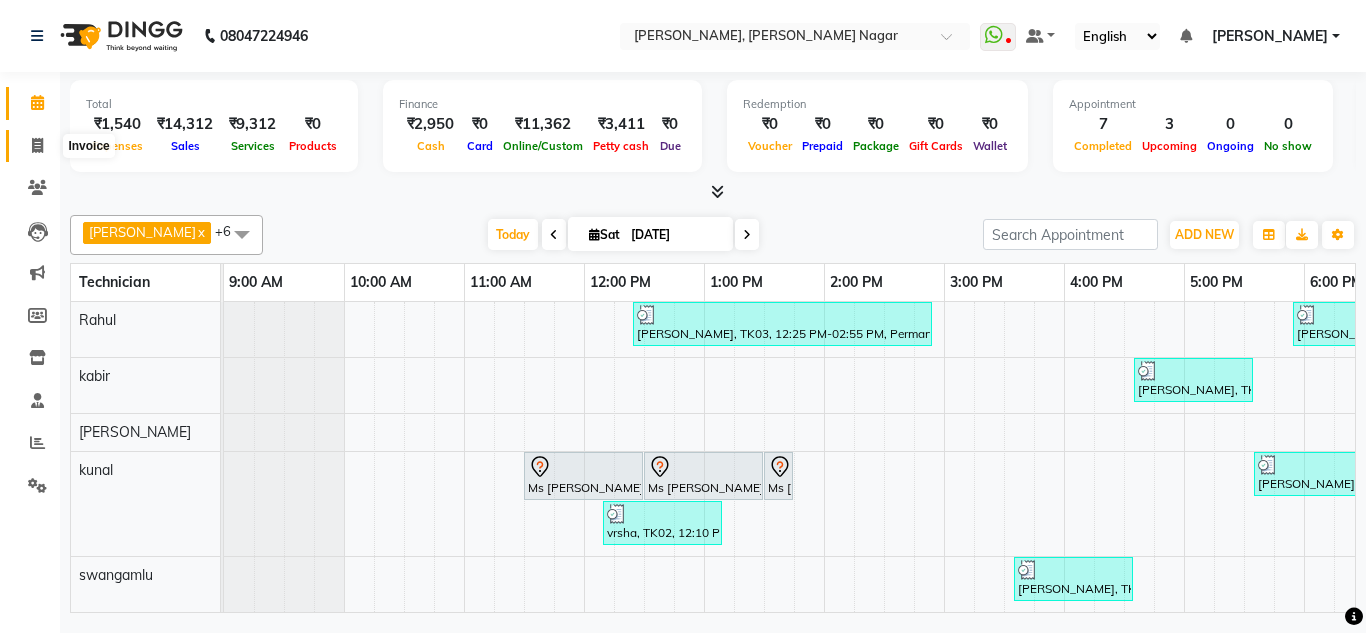 click 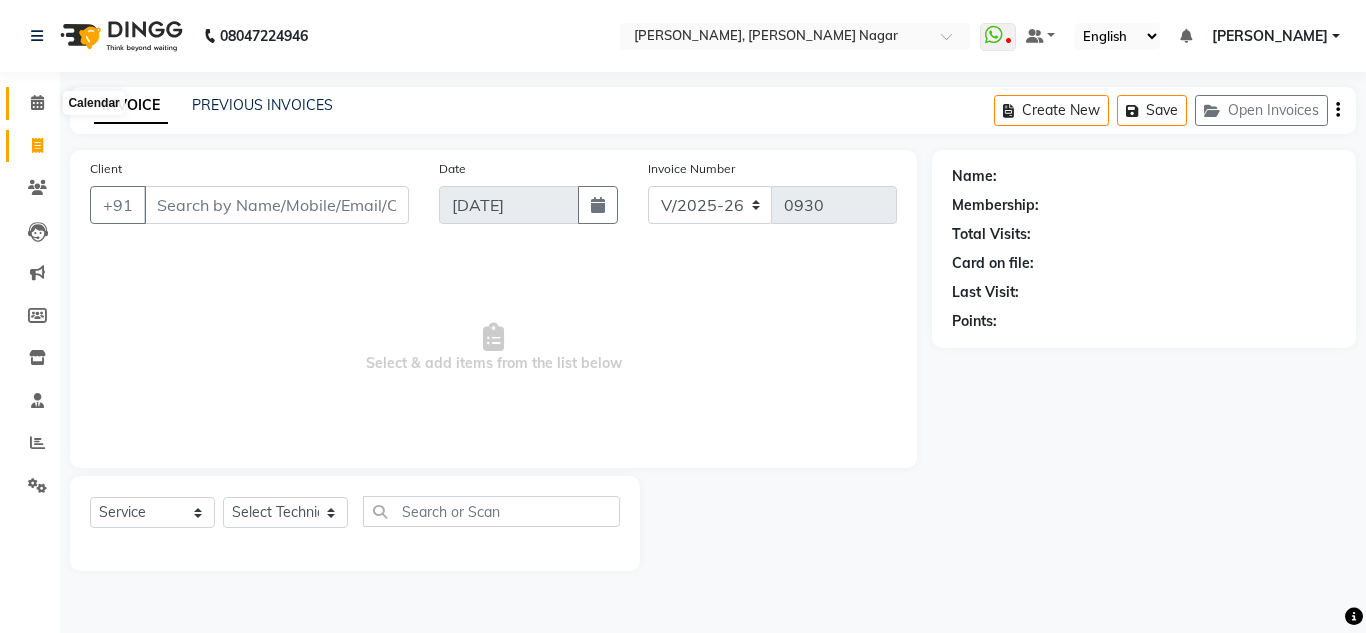 click 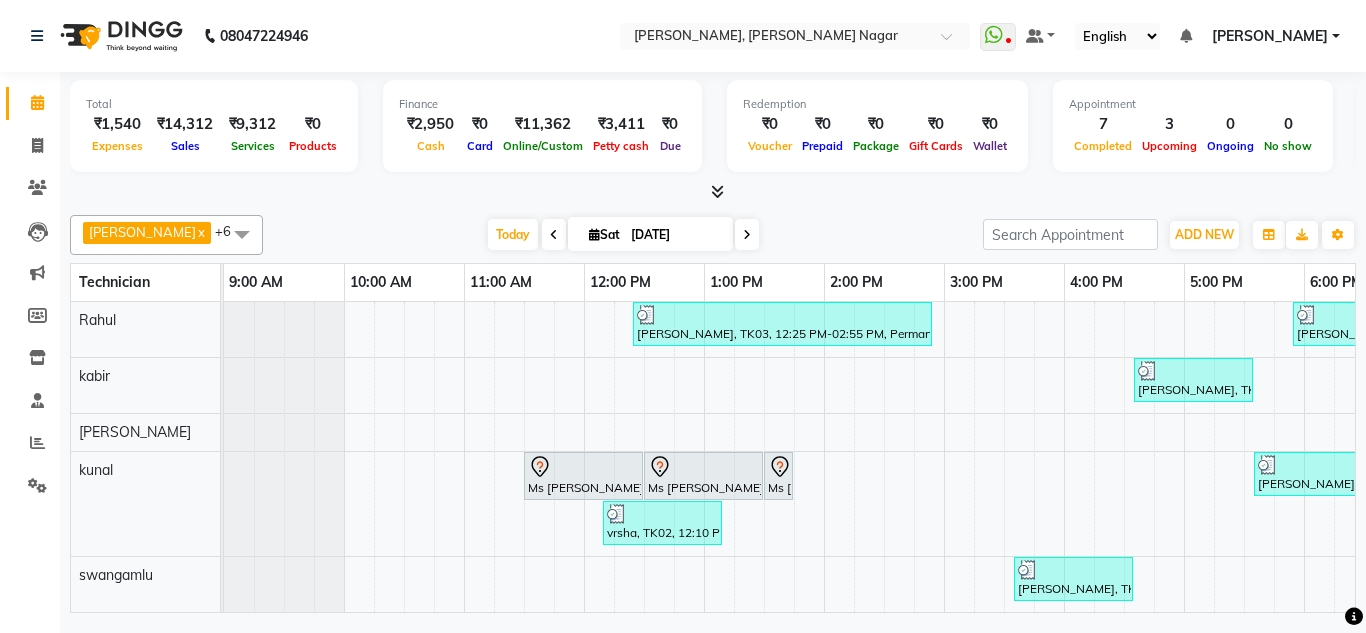 click at bounding box center (713, 192) 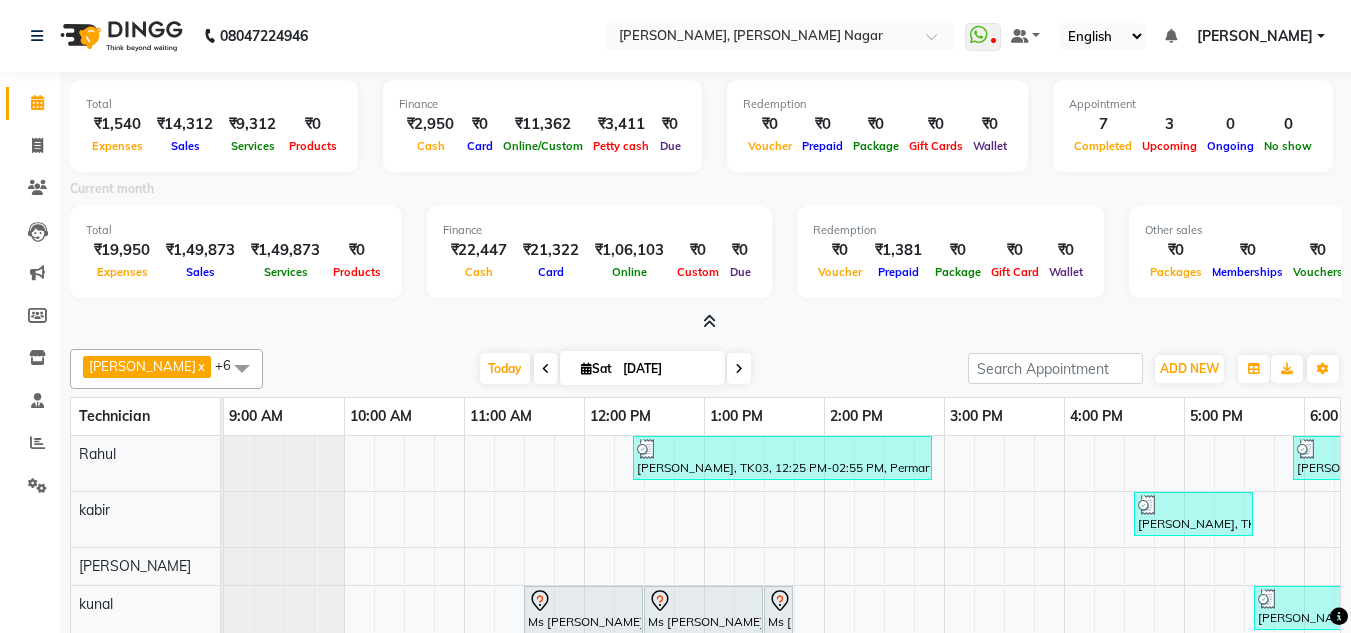 click at bounding box center (709, 321) 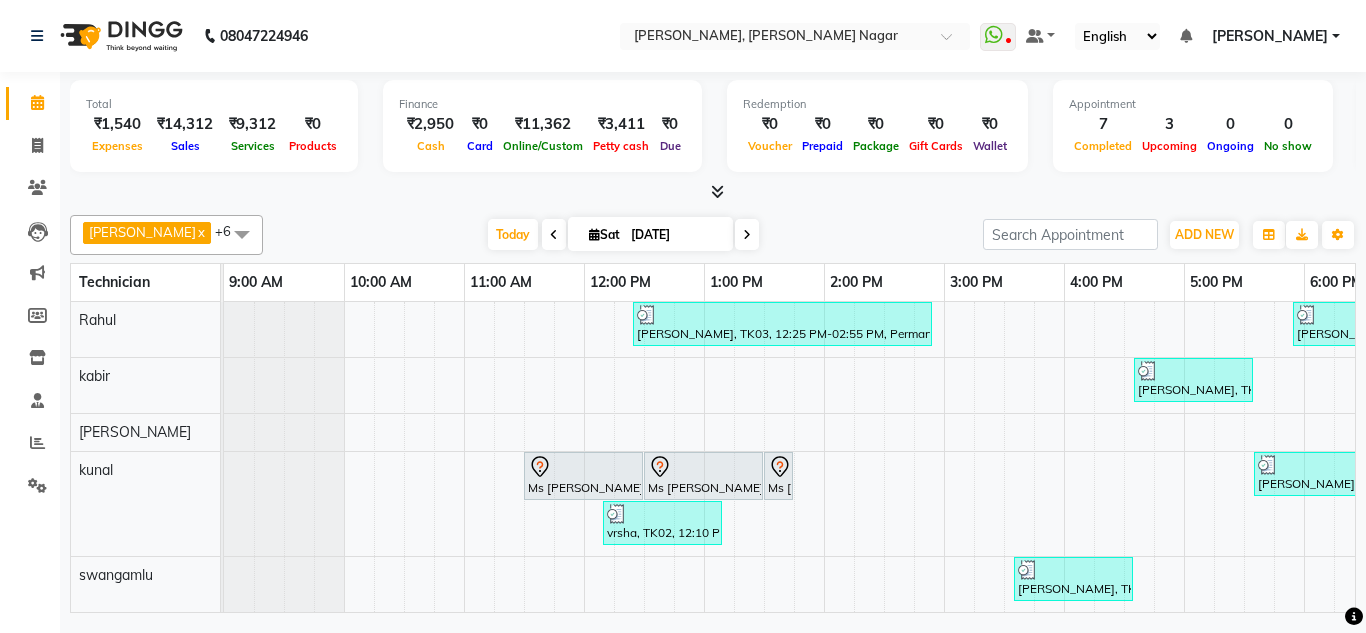 scroll, scrollTop: 109, scrollLeft: 0, axis: vertical 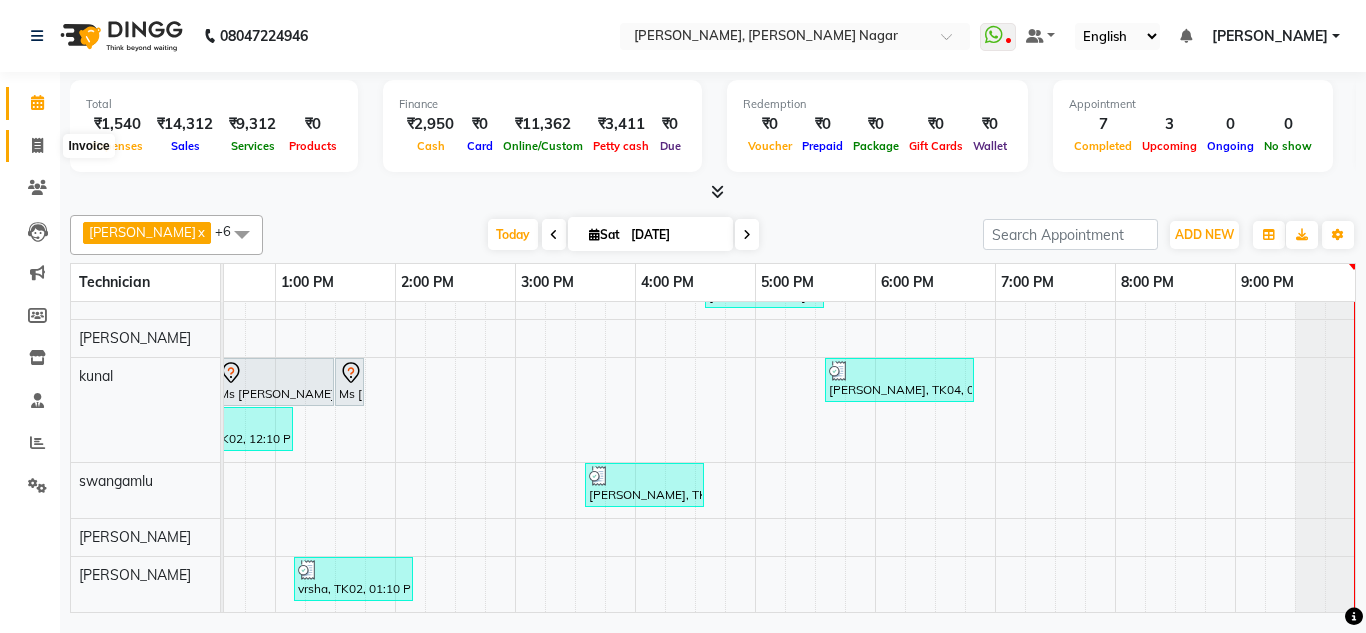 click 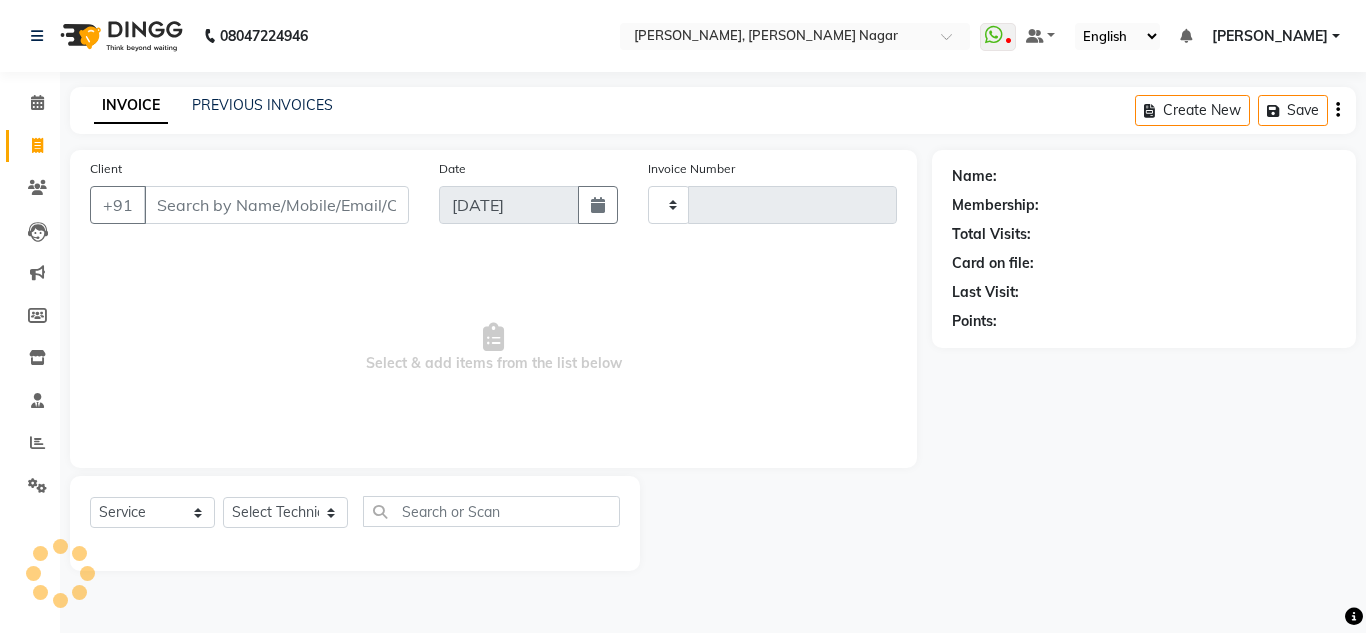 type on "0930" 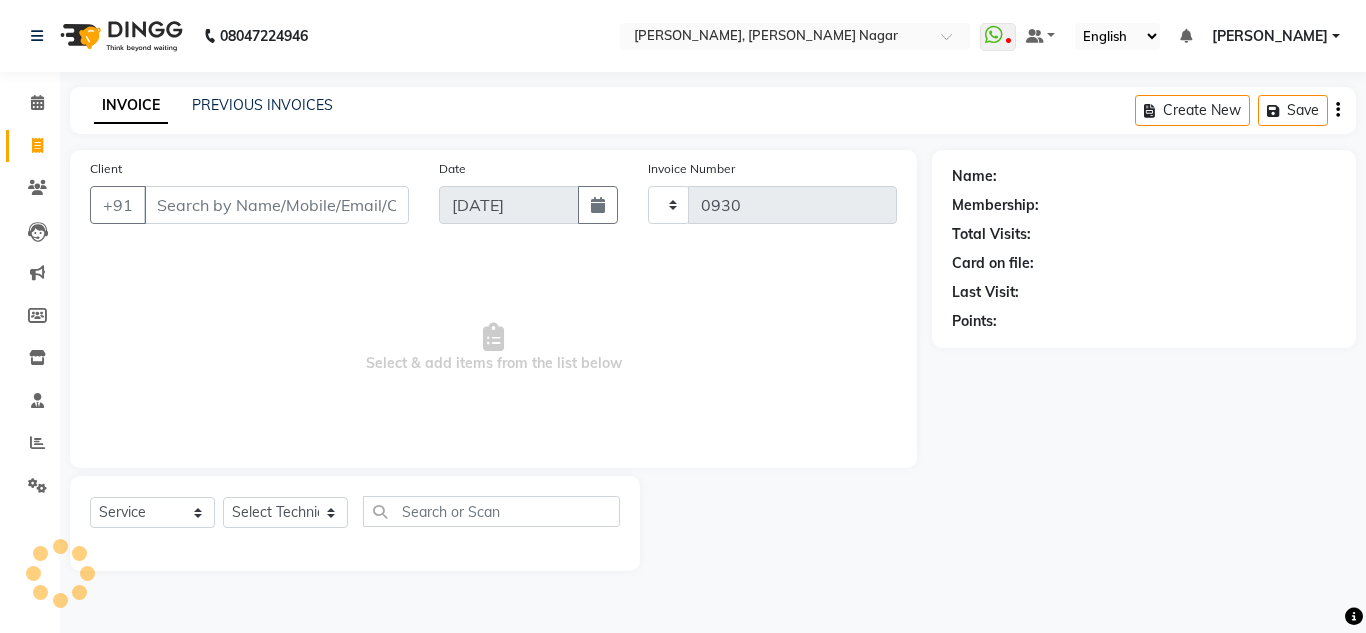 select on "7686" 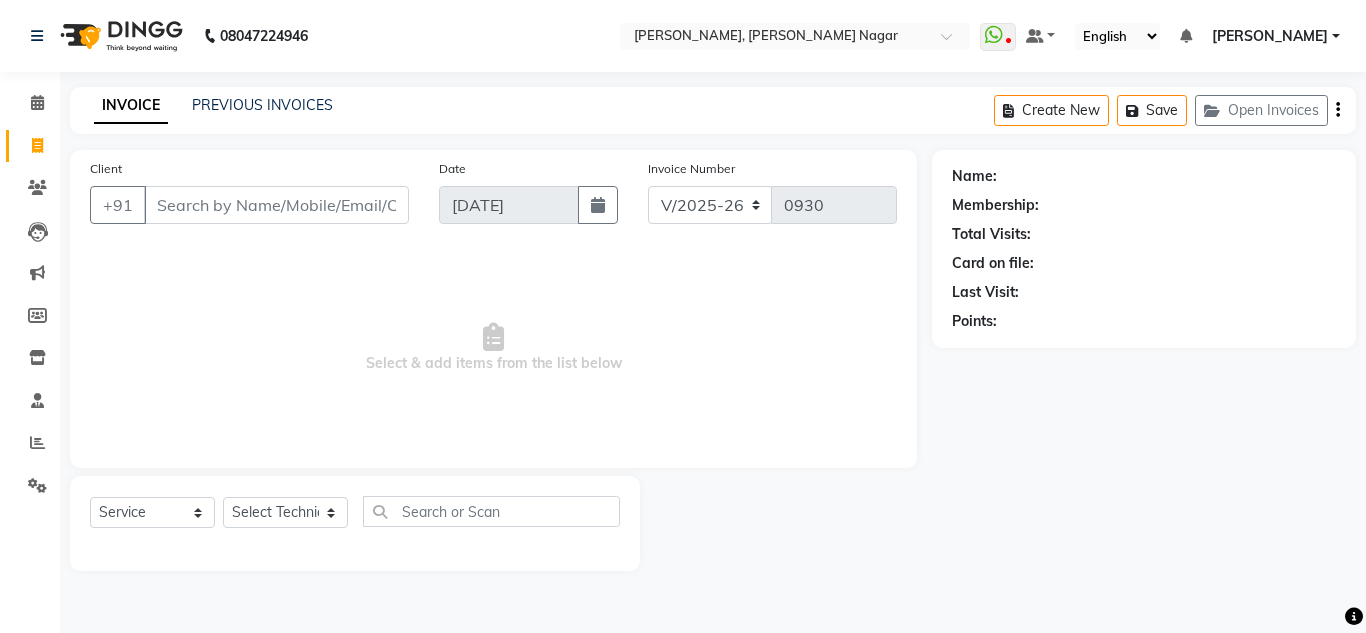 click on "Client" at bounding box center [276, 205] 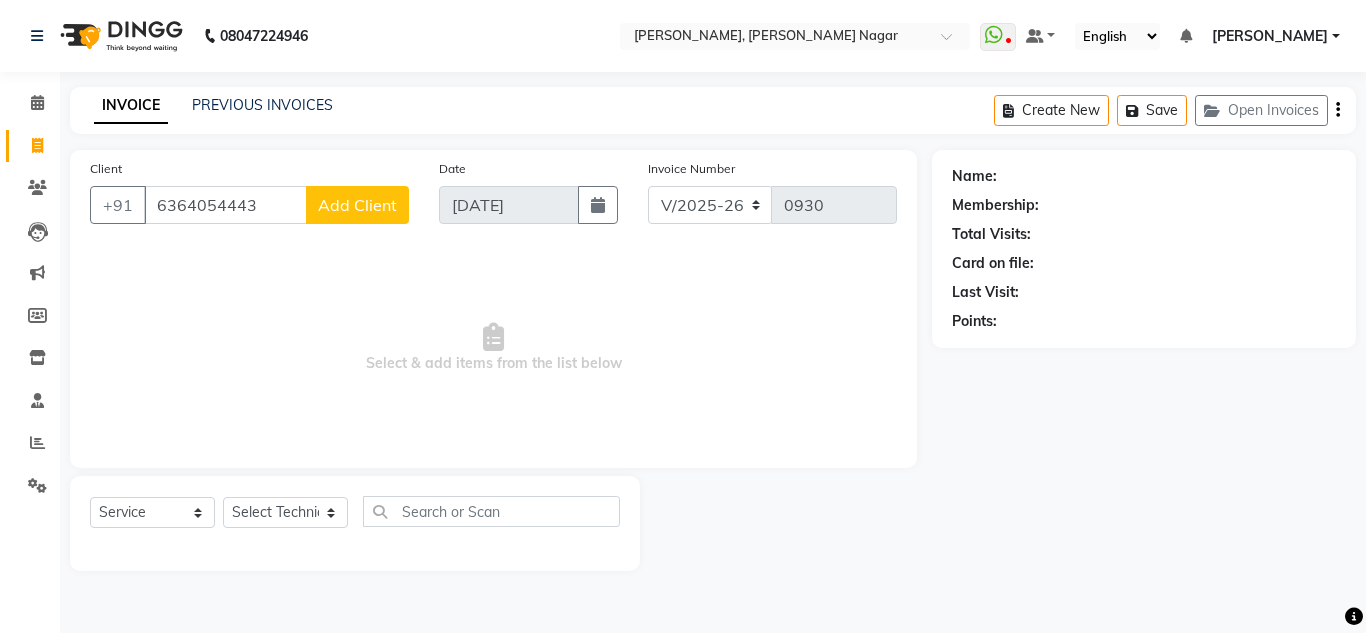 type on "6364054443" 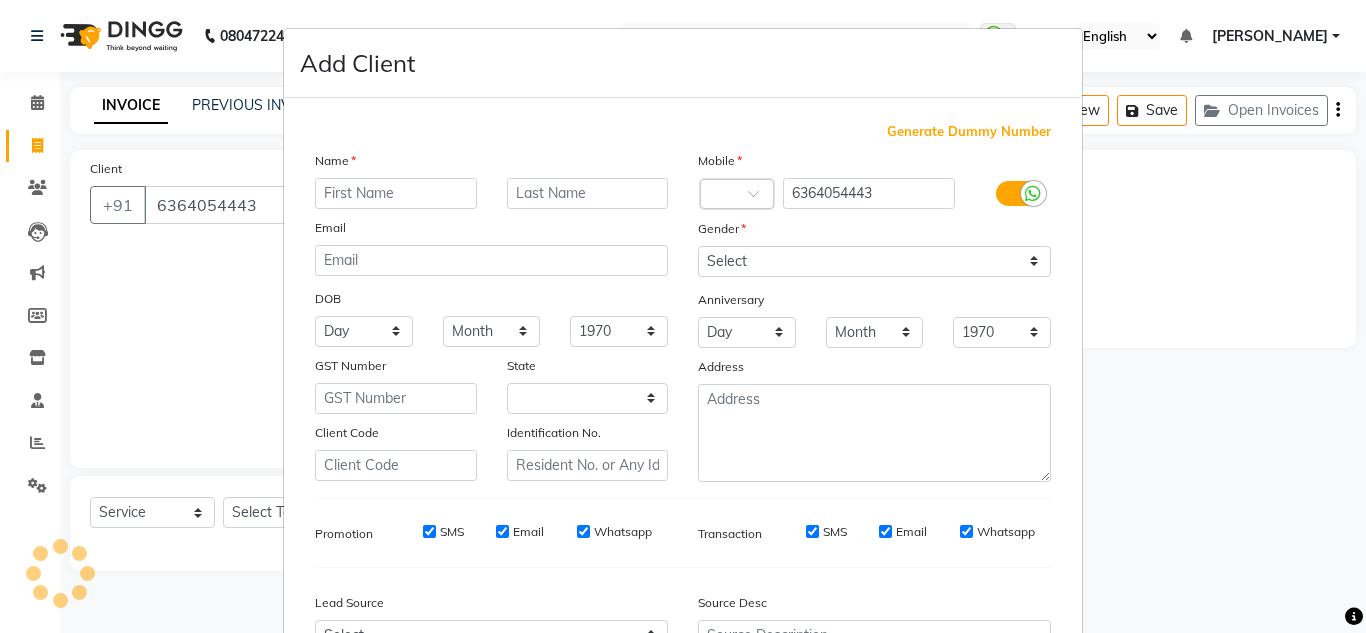 select on "21" 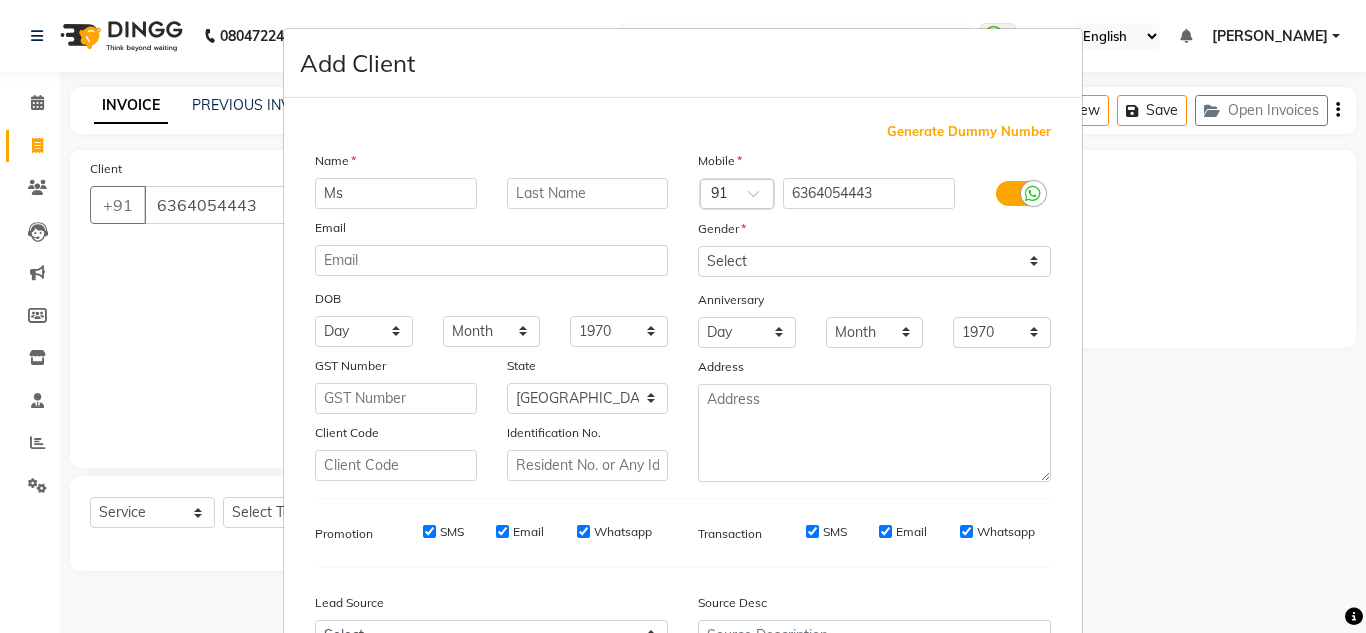 type on "Ms" 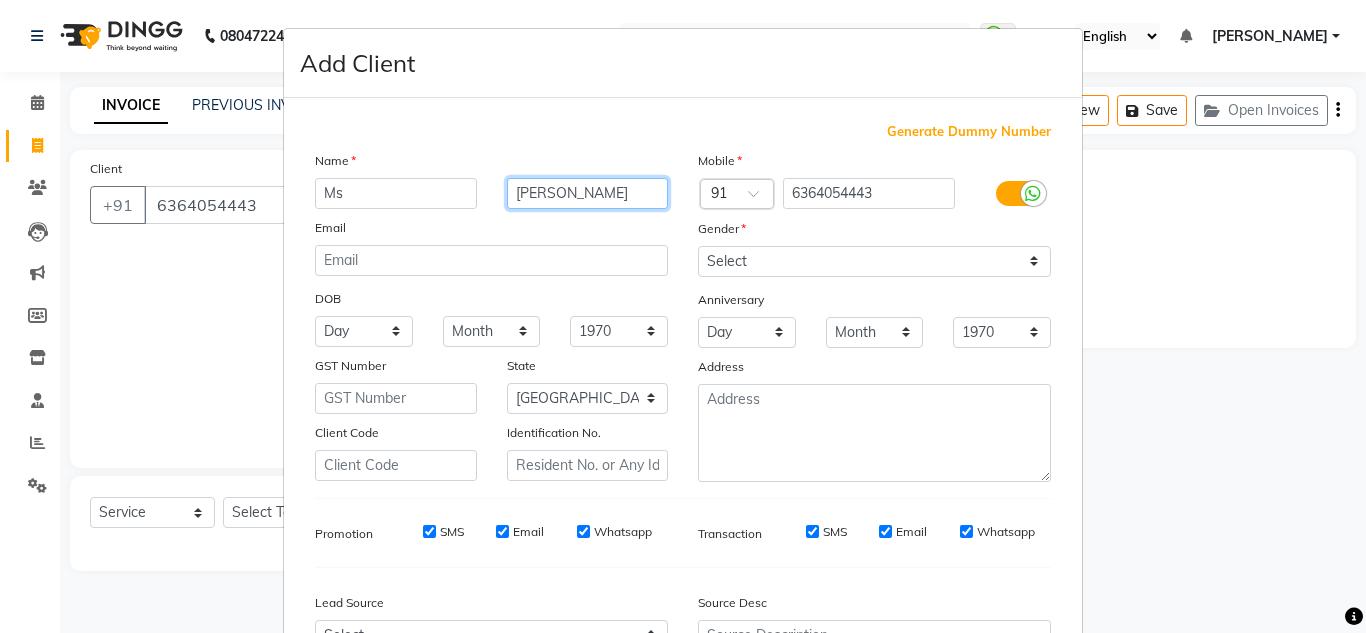 type on "[PERSON_NAME]" 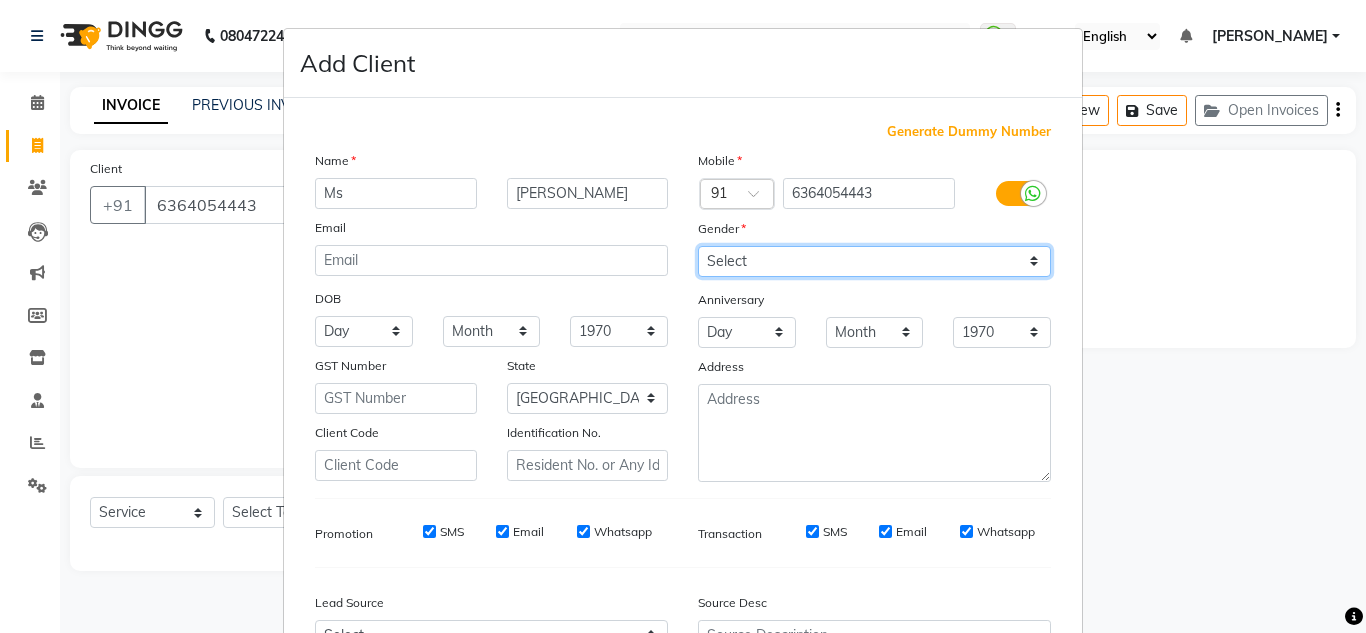 click on "Select [DEMOGRAPHIC_DATA] [DEMOGRAPHIC_DATA] Other Prefer Not To Say" at bounding box center [874, 261] 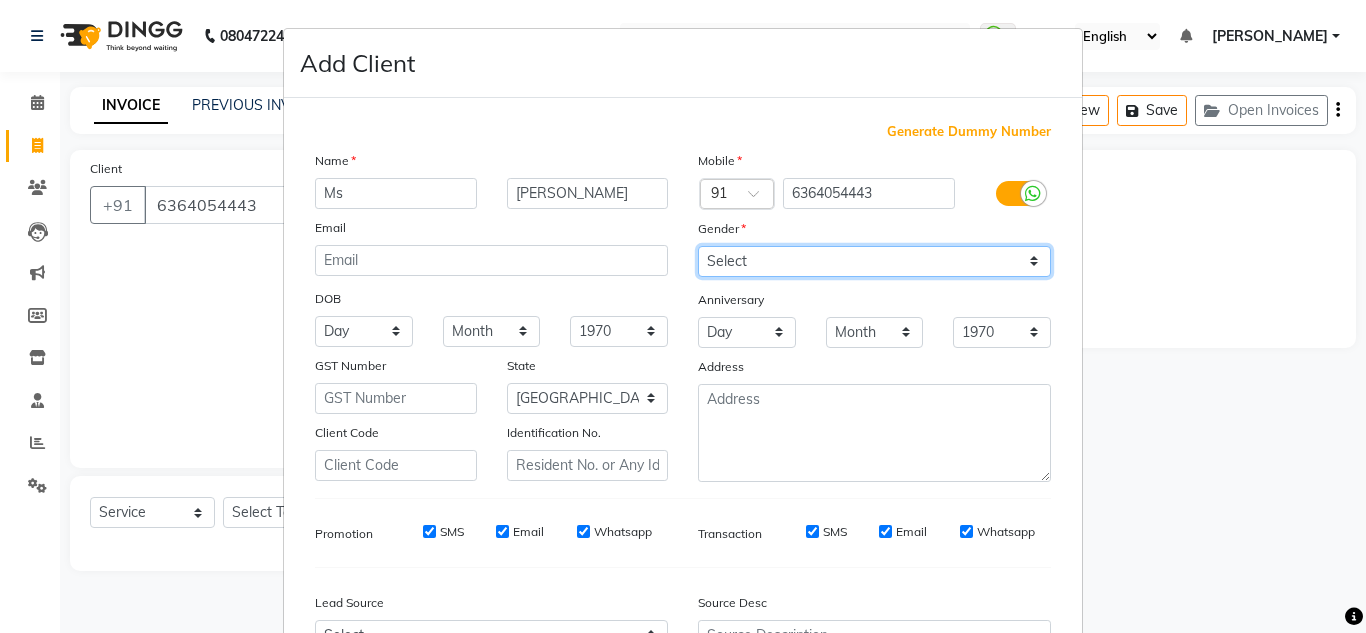 select on "[DEMOGRAPHIC_DATA]" 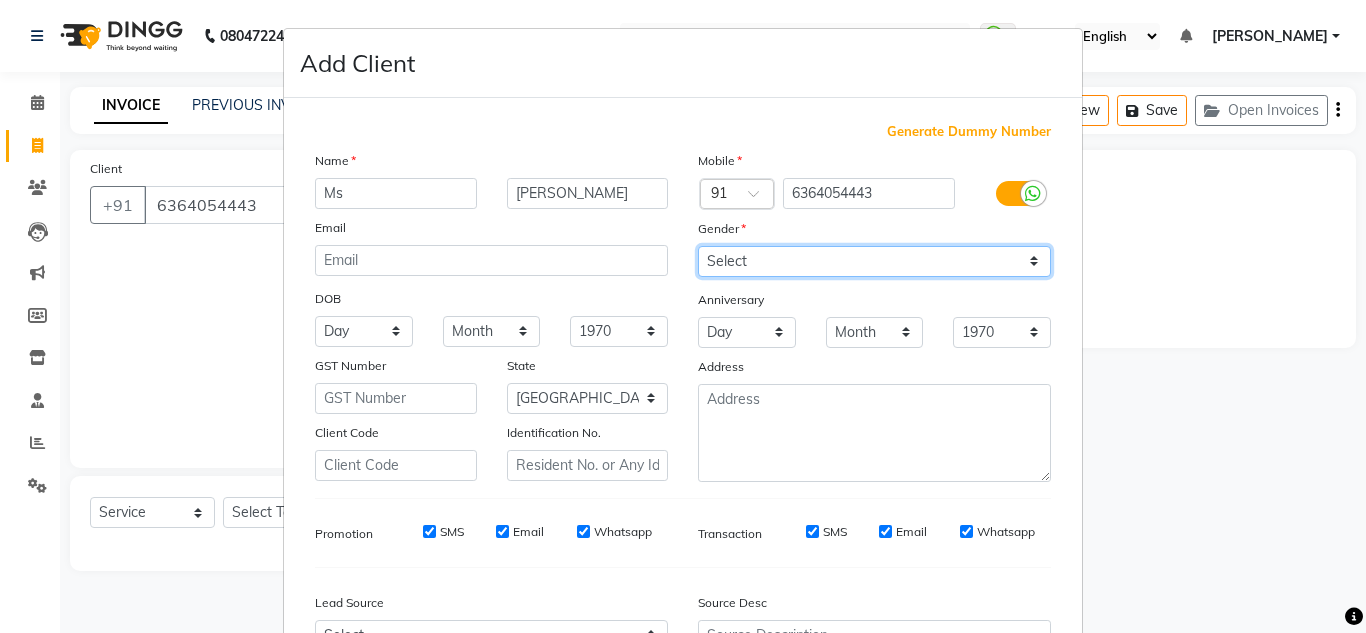click on "Select [DEMOGRAPHIC_DATA] [DEMOGRAPHIC_DATA] Other Prefer Not To Say" at bounding box center (874, 261) 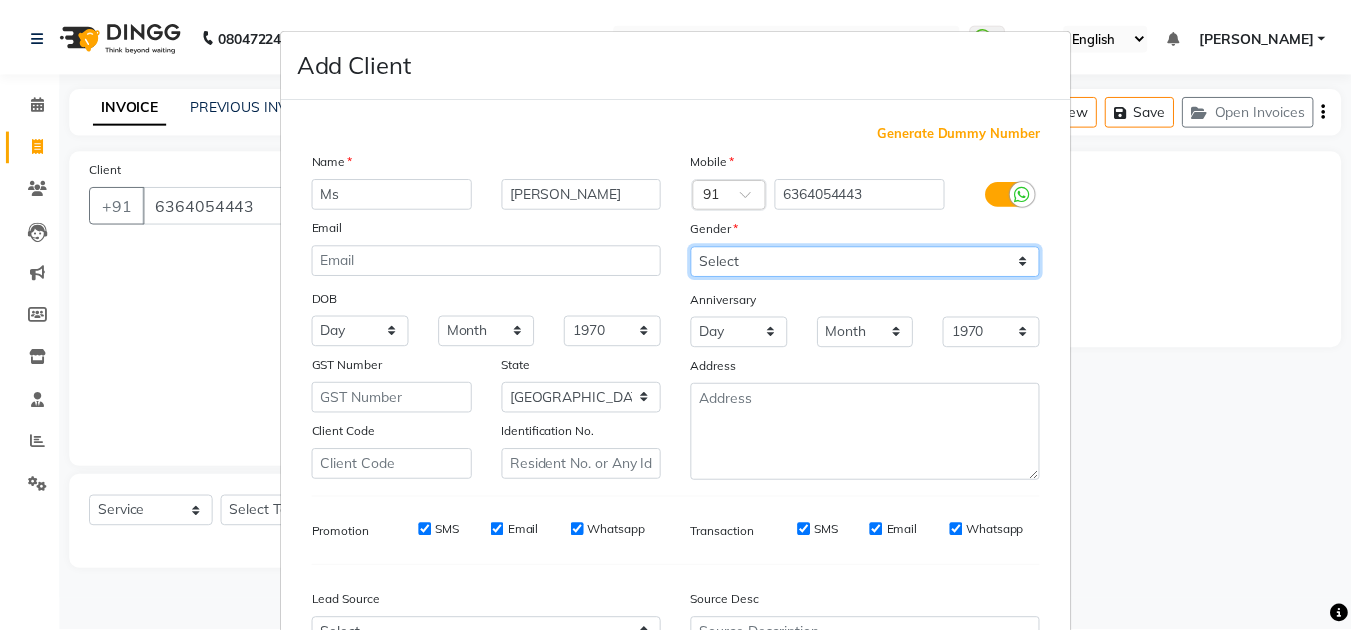 scroll, scrollTop: 216, scrollLeft: 0, axis: vertical 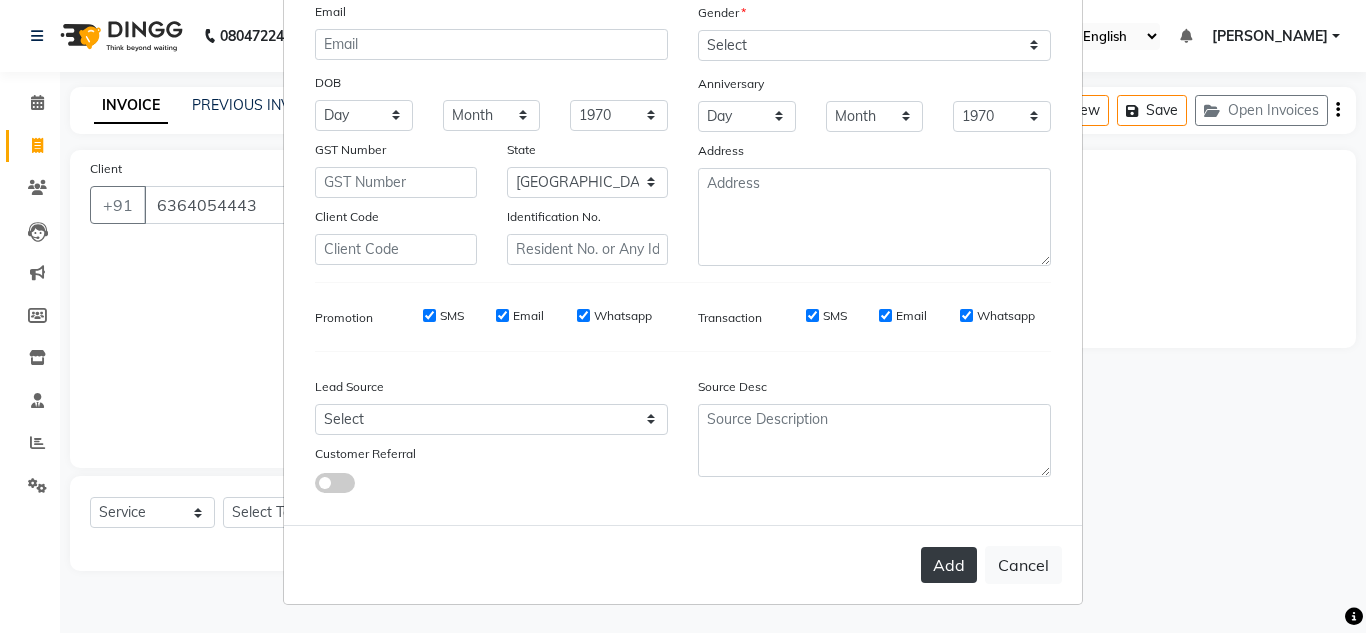 click on "Add" at bounding box center [949, 565] 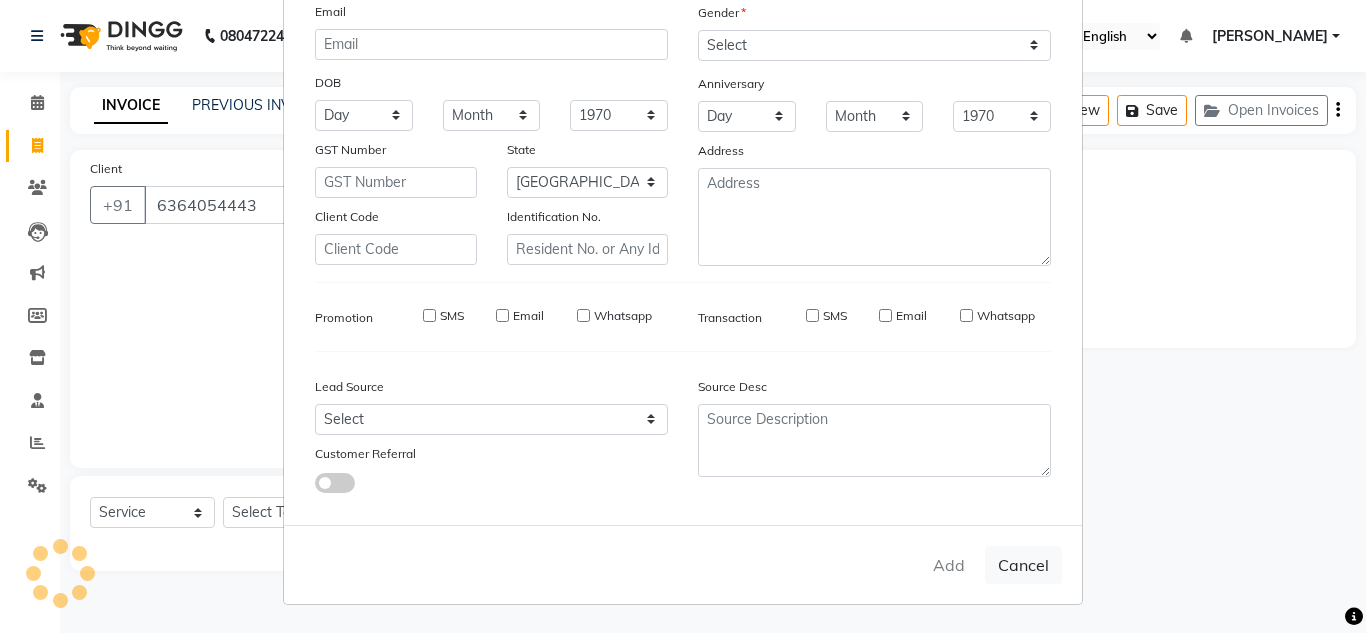 type on "63******43" 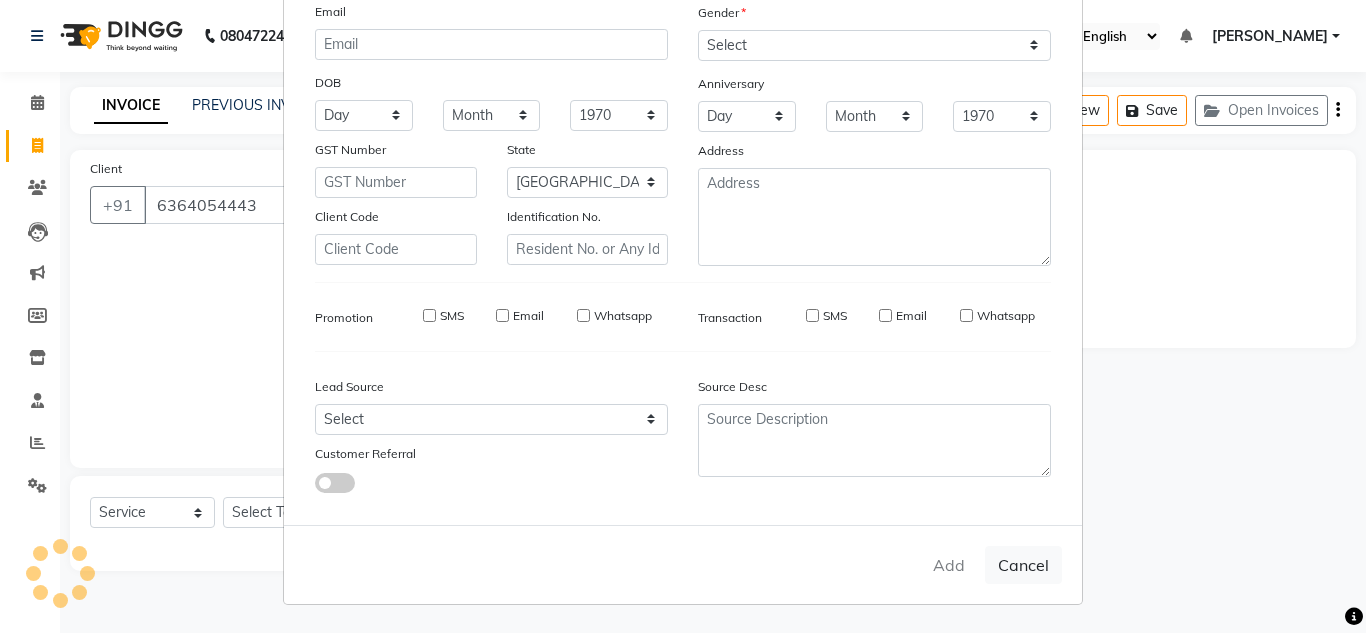 type 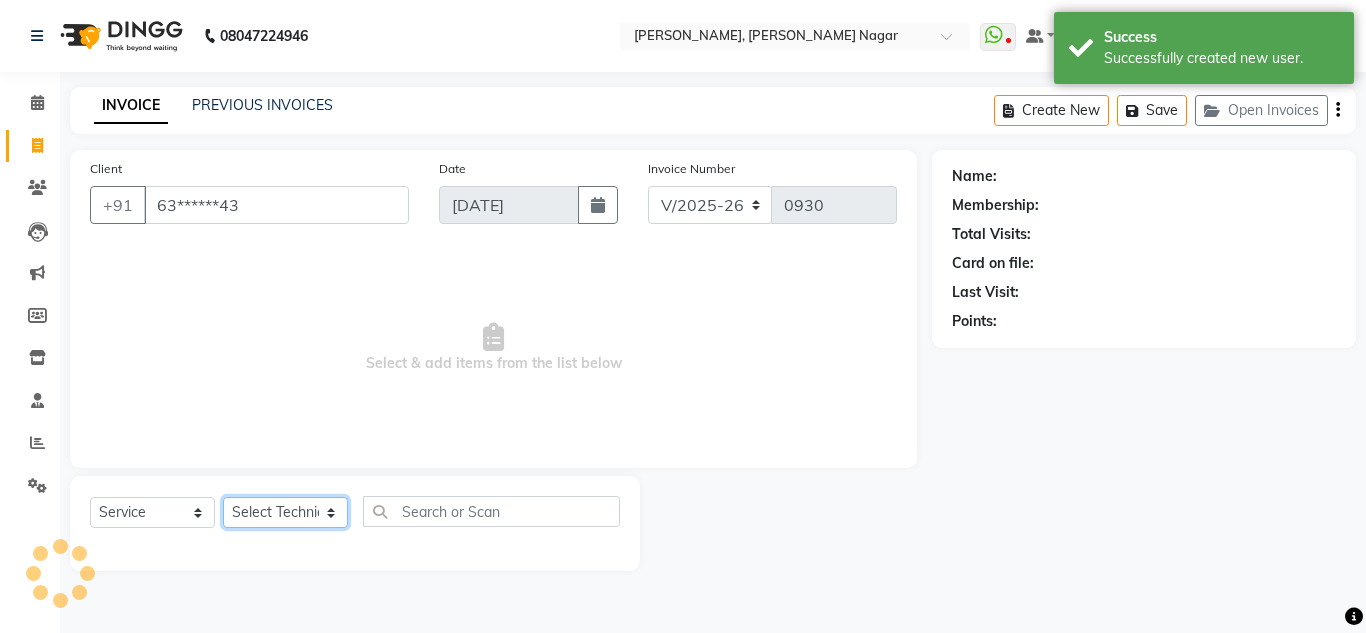 click on "Select Technician akki [PERSON_NAME] Sultha Bilal [PERSON_NAME] [PERSON_NAME]  [PERSON_NAME] Manager [PERSON_NAME]" 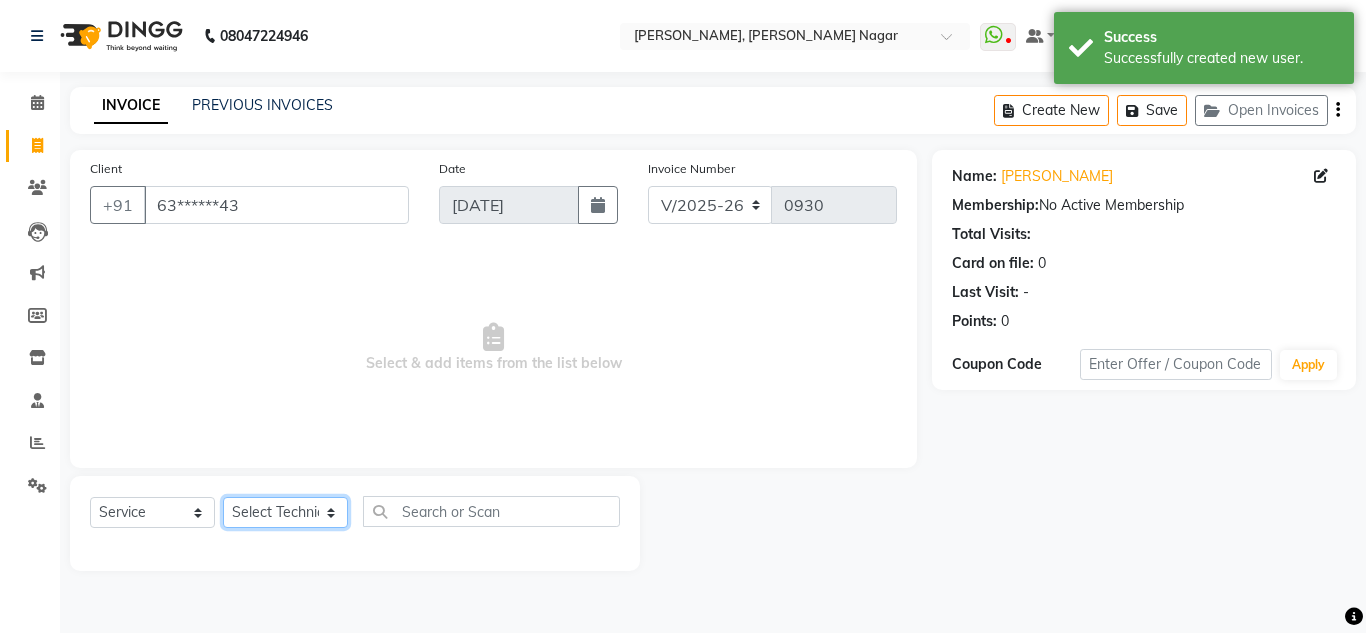 select on "81675" 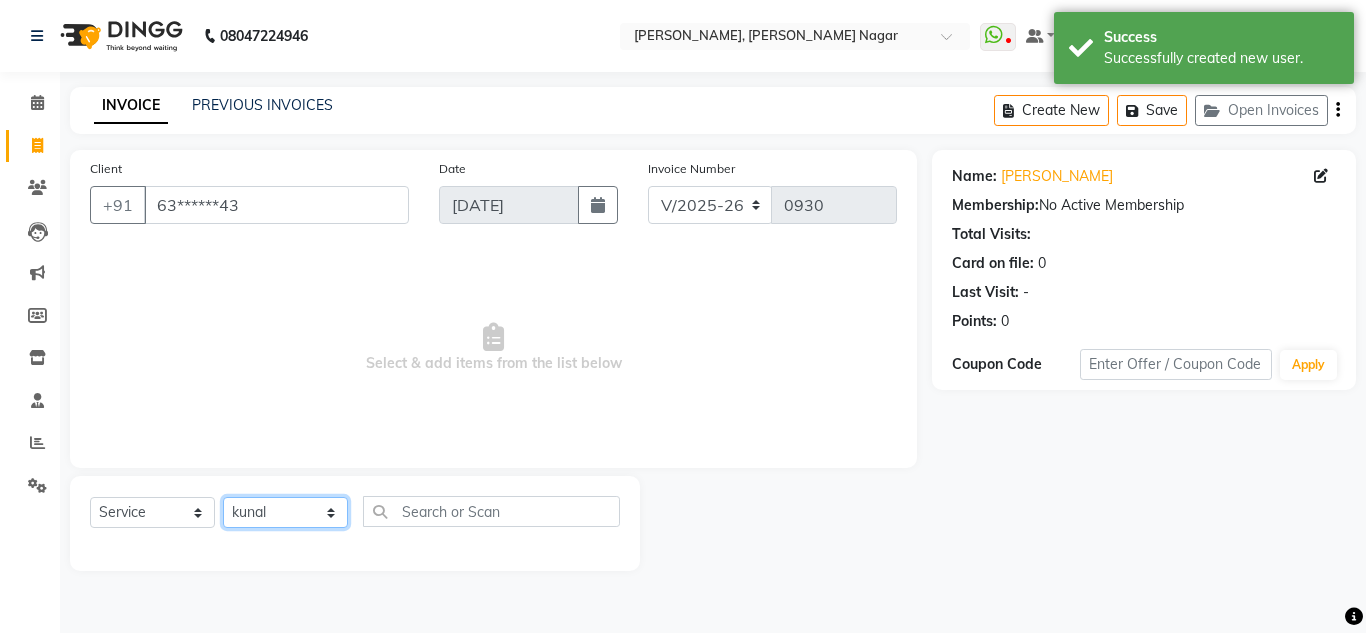 click on "Select Technician akki [PERSON_NAME] Sultha Bilal [PERSON_NAME] [PERSON_NAME]  [PERSON_NAME] Manager [PERSON_NAME]" 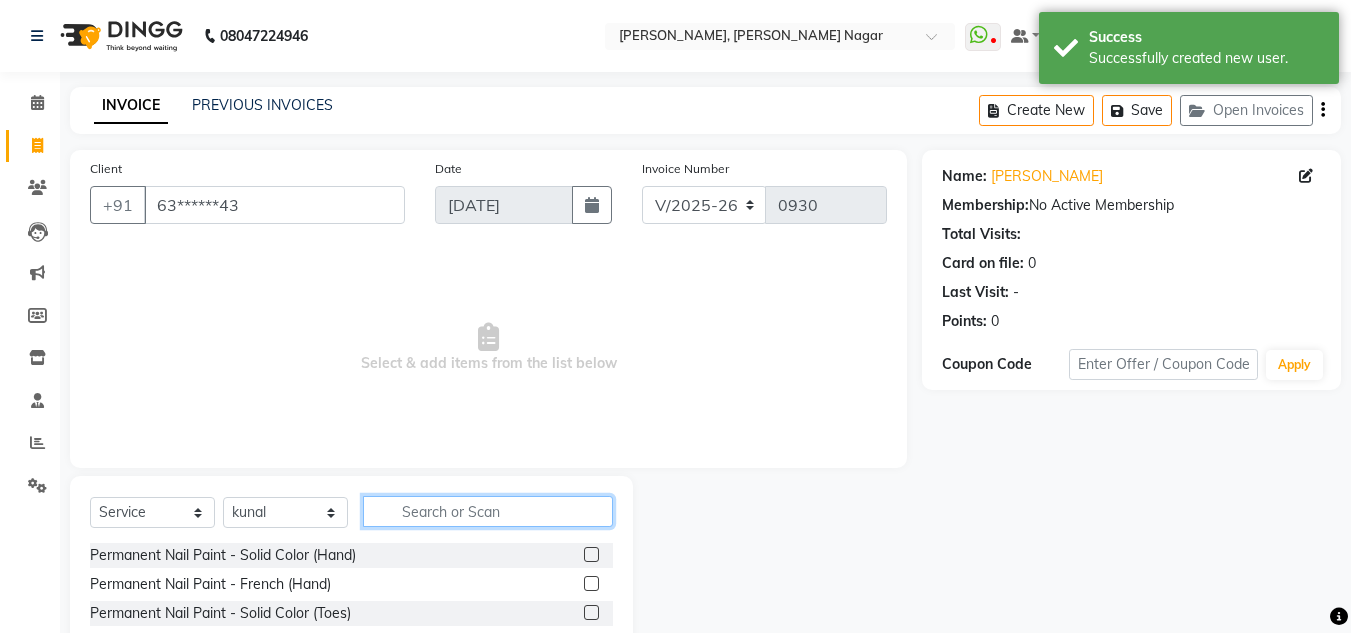 click 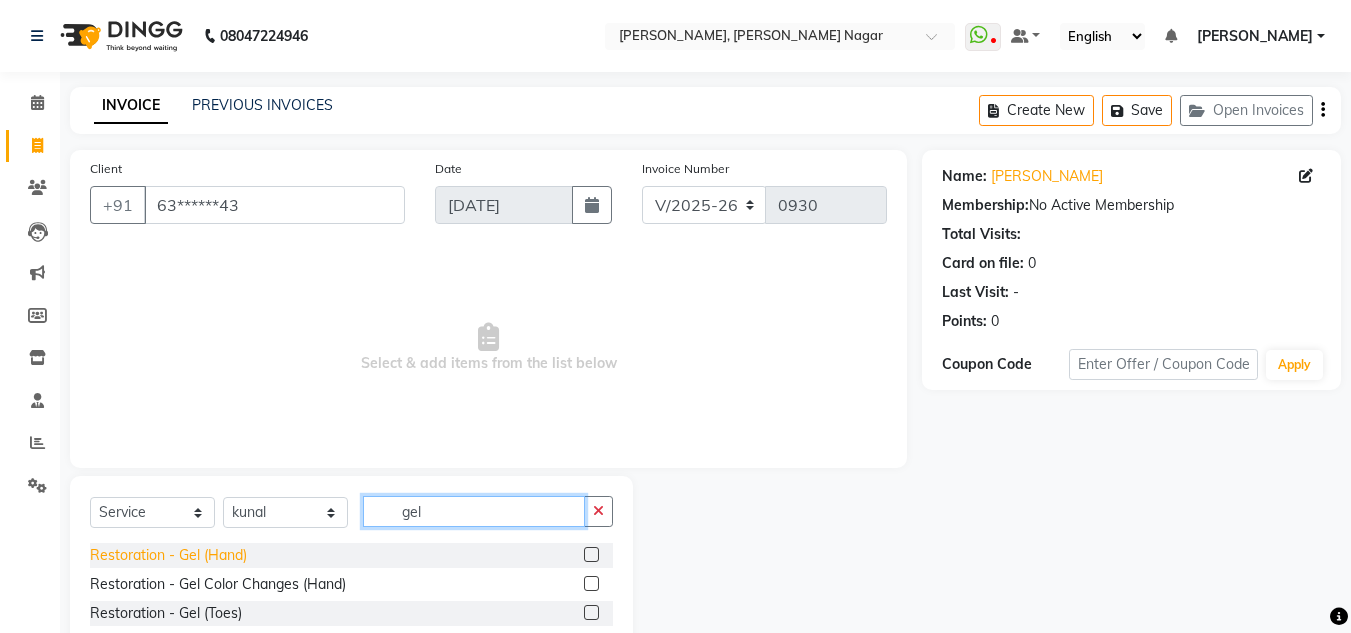 type on "gel" 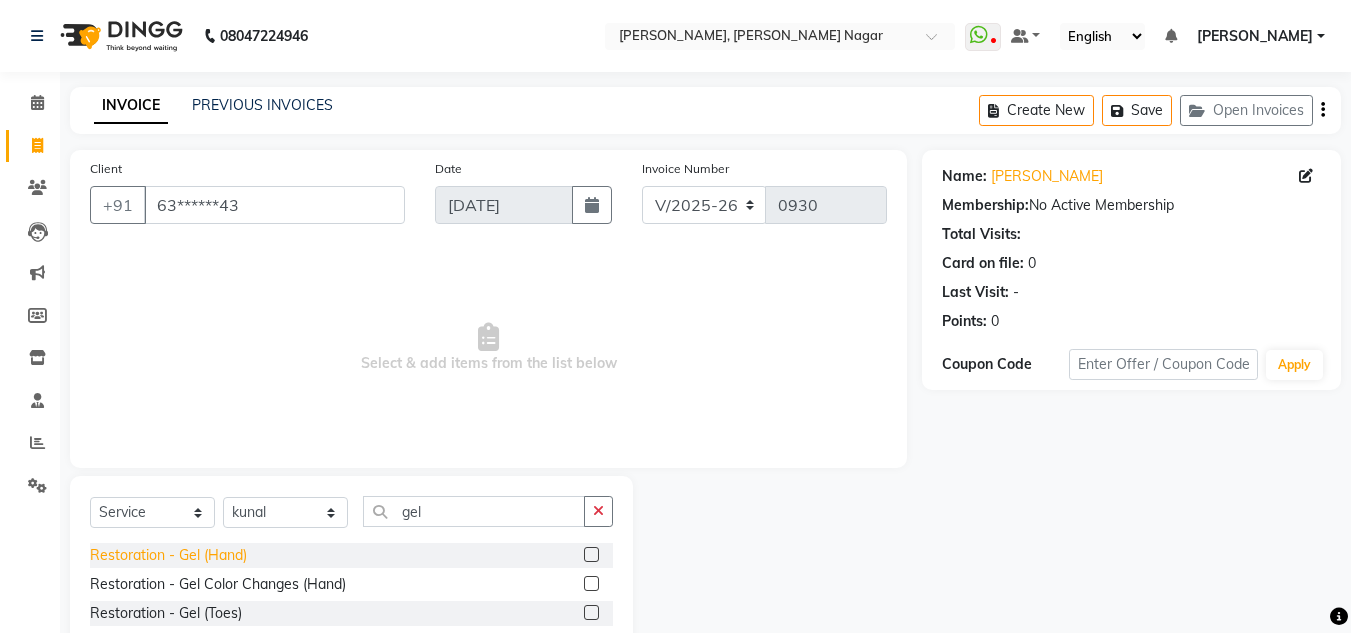 click on "Restoration - Gel (Hand)" 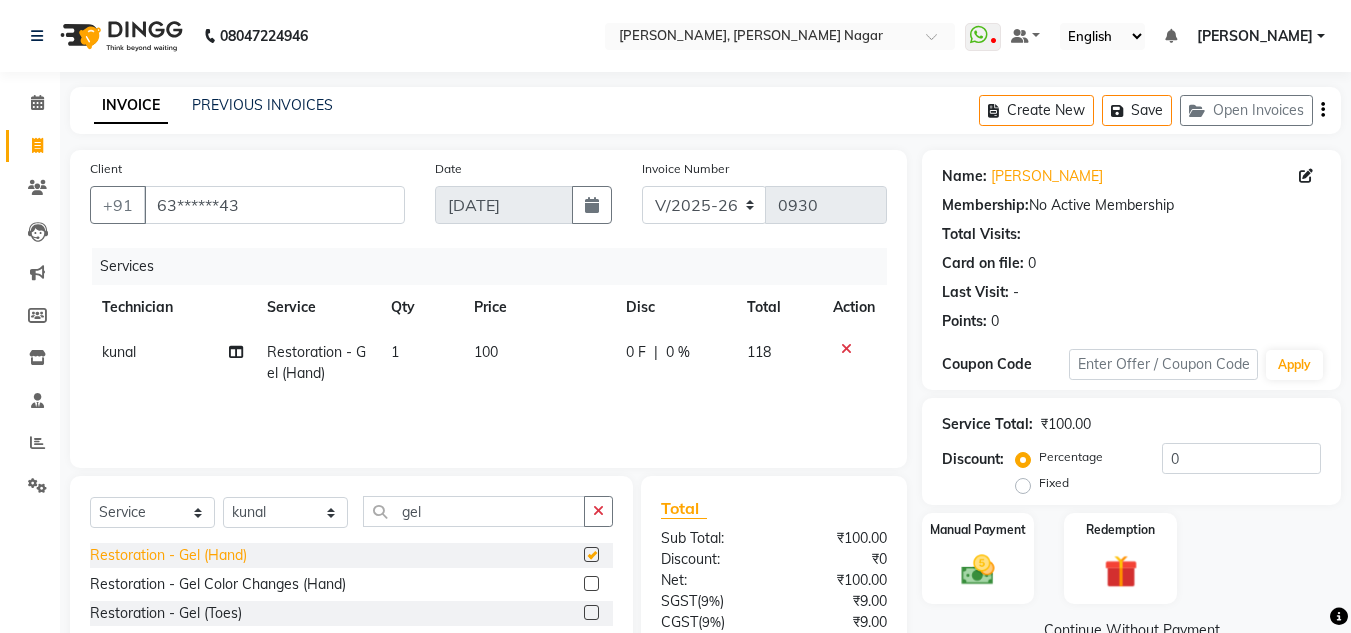 checkbox on "false" 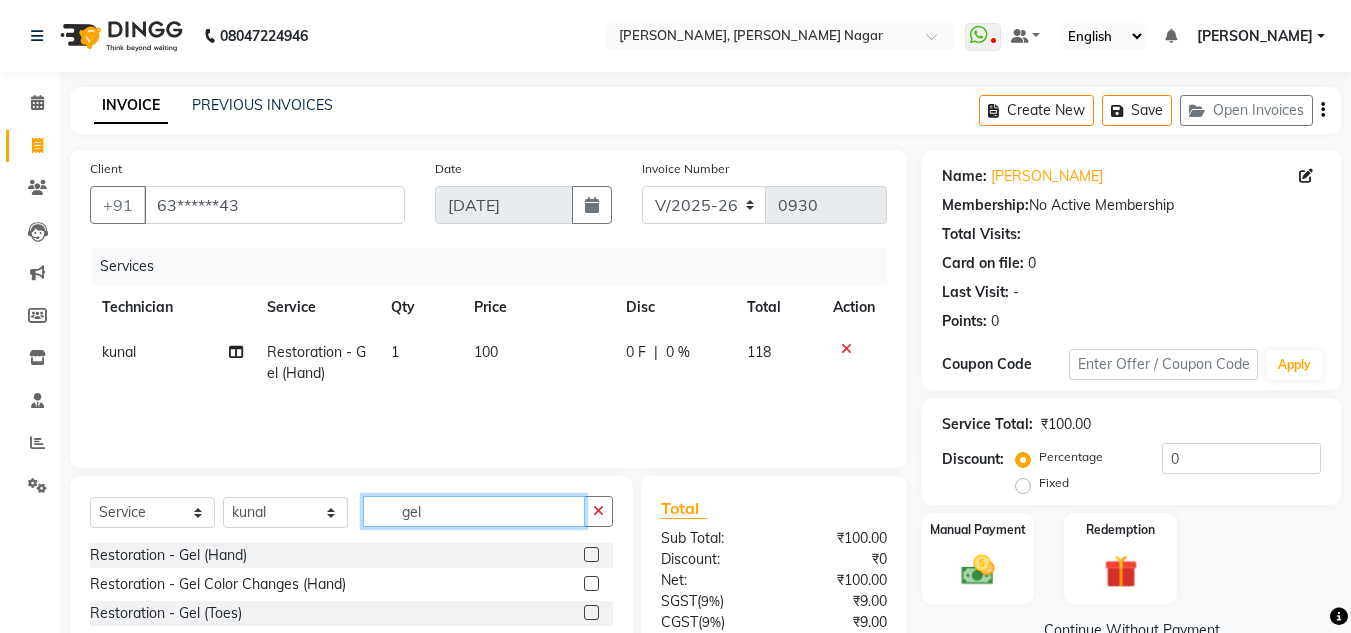 drag, startPoint x: 444, startPoint y: 508, endPoint x: 274, endPoint y: 499, distance: 170.23807 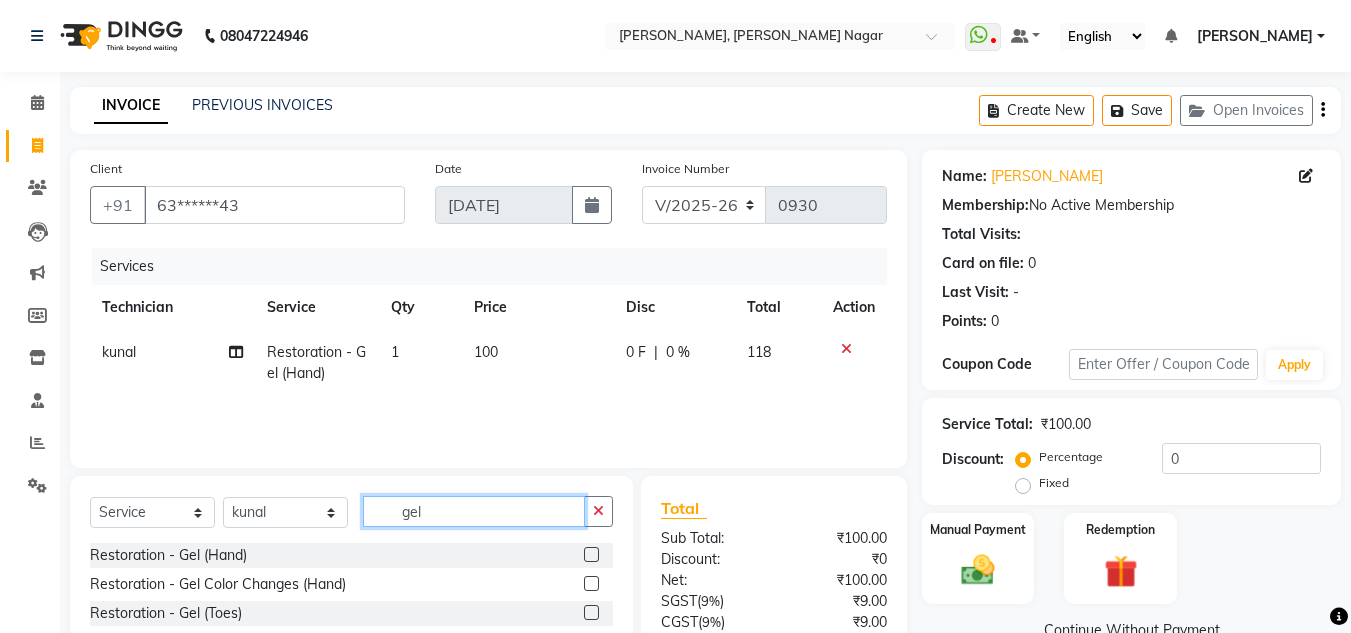 click on "Select  Service  Product  Membership  Package Voucher Prepaid Gift Card  Select Technician akki [PERSON_NAME] Sultha Bilal [PERSON_NAME] [PERSON_NAME]  [PERSON_NAME] Manager [PERSON_NAME] gel" 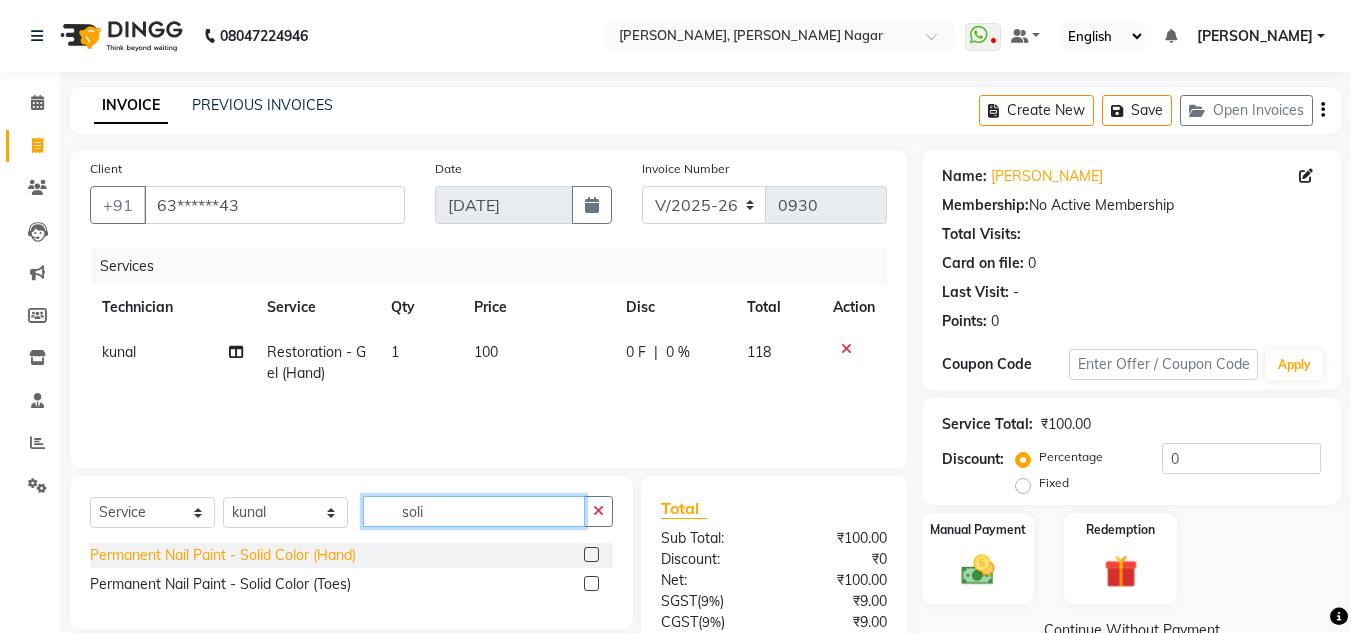 type on "soli" 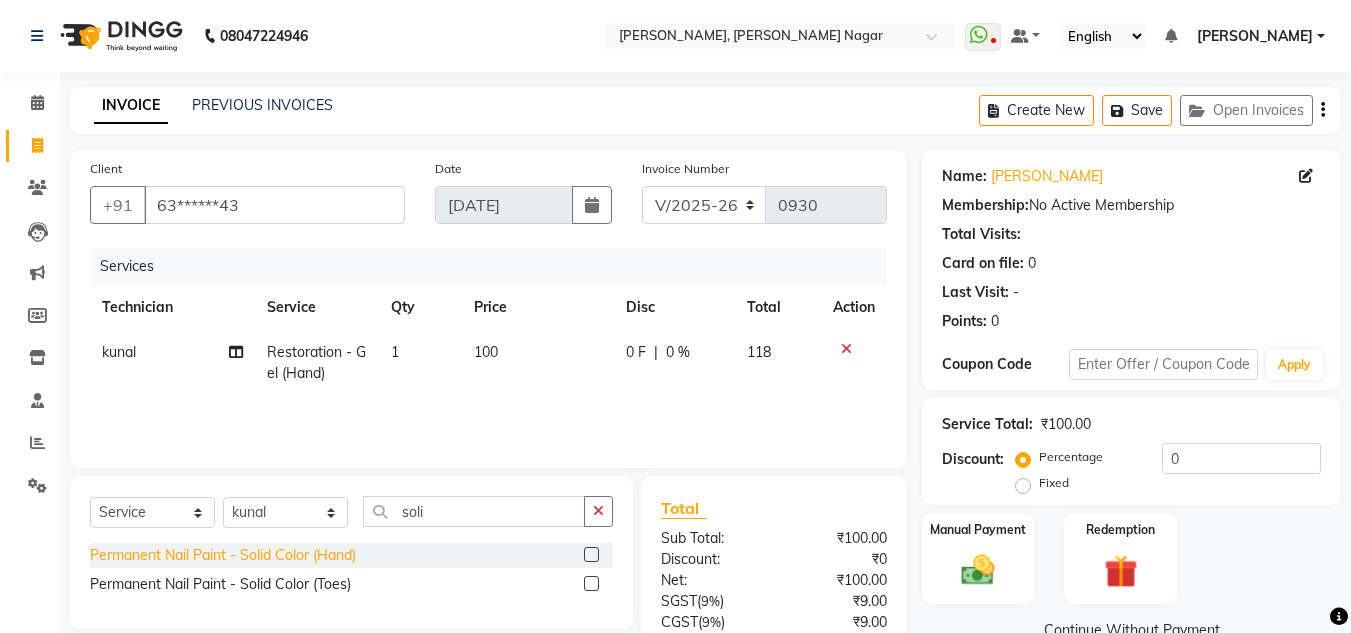 click on "Permanent Nail Paint - Solid Color (Hand)" 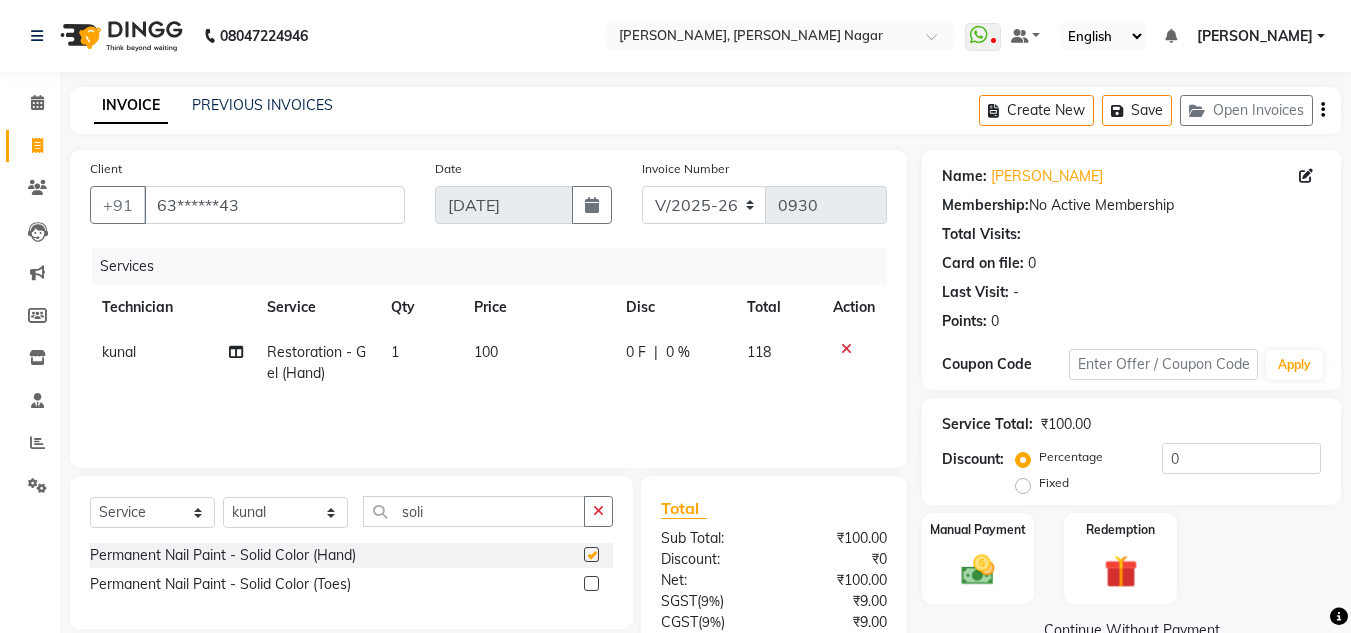 checkbox on "false" 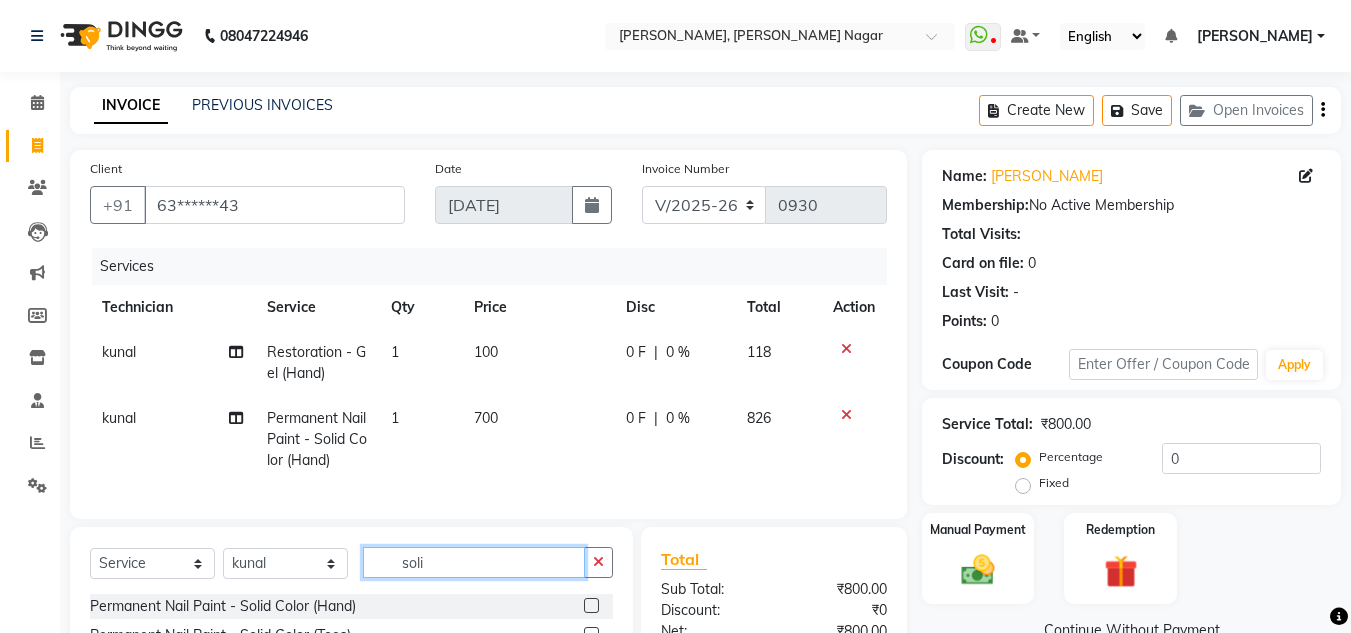 drag, startPoint x: 459, startPoint y: 580, endPoint x: 196, endPoint y: 561, distance: 263.68542 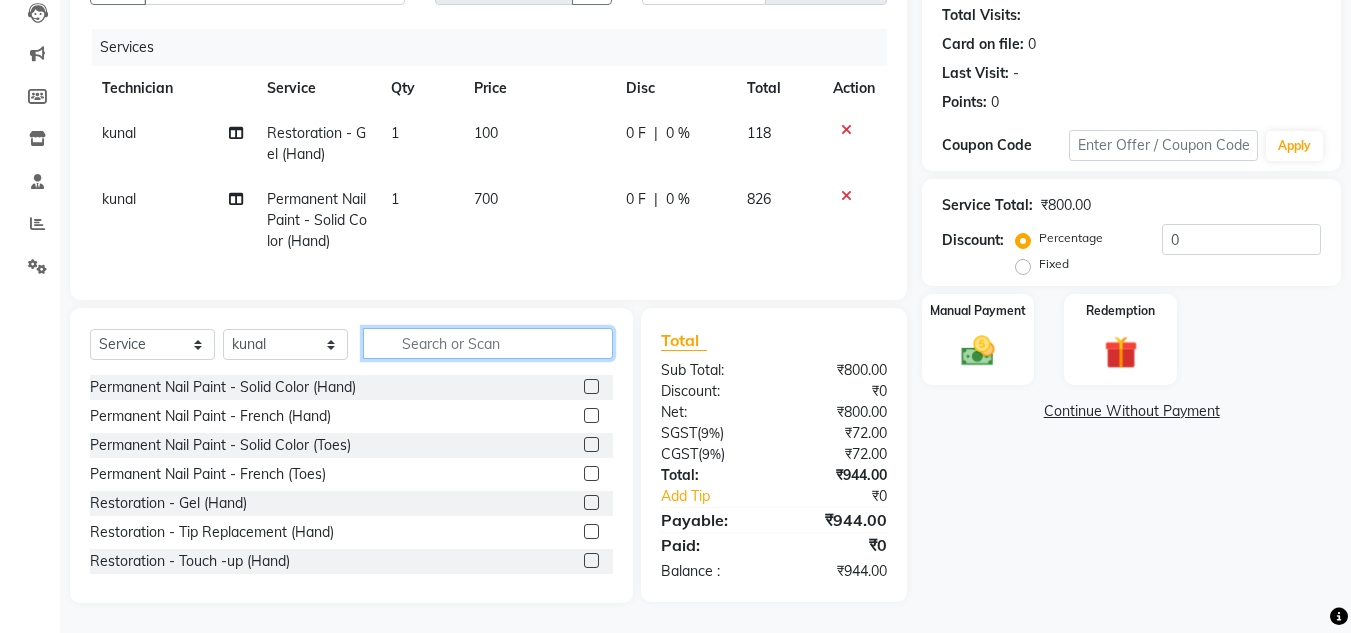 scroll, scrollTop: 234, scrollLeft: 0, axis: vertical 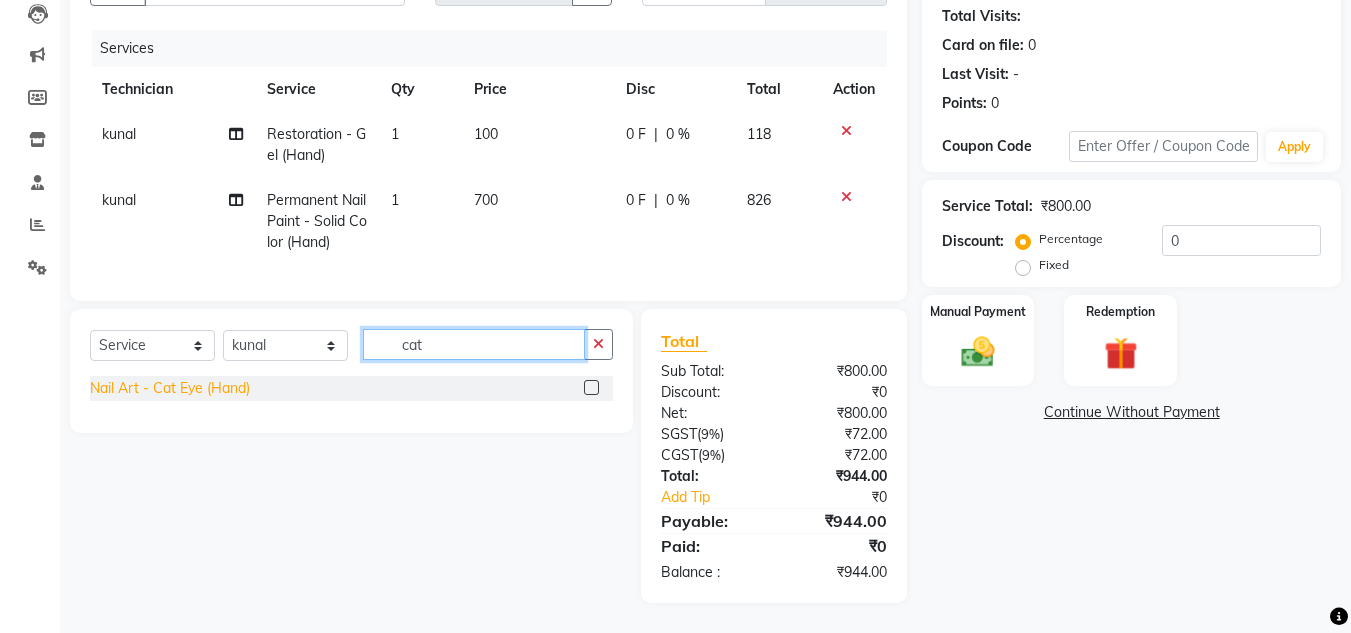 type on "cat" 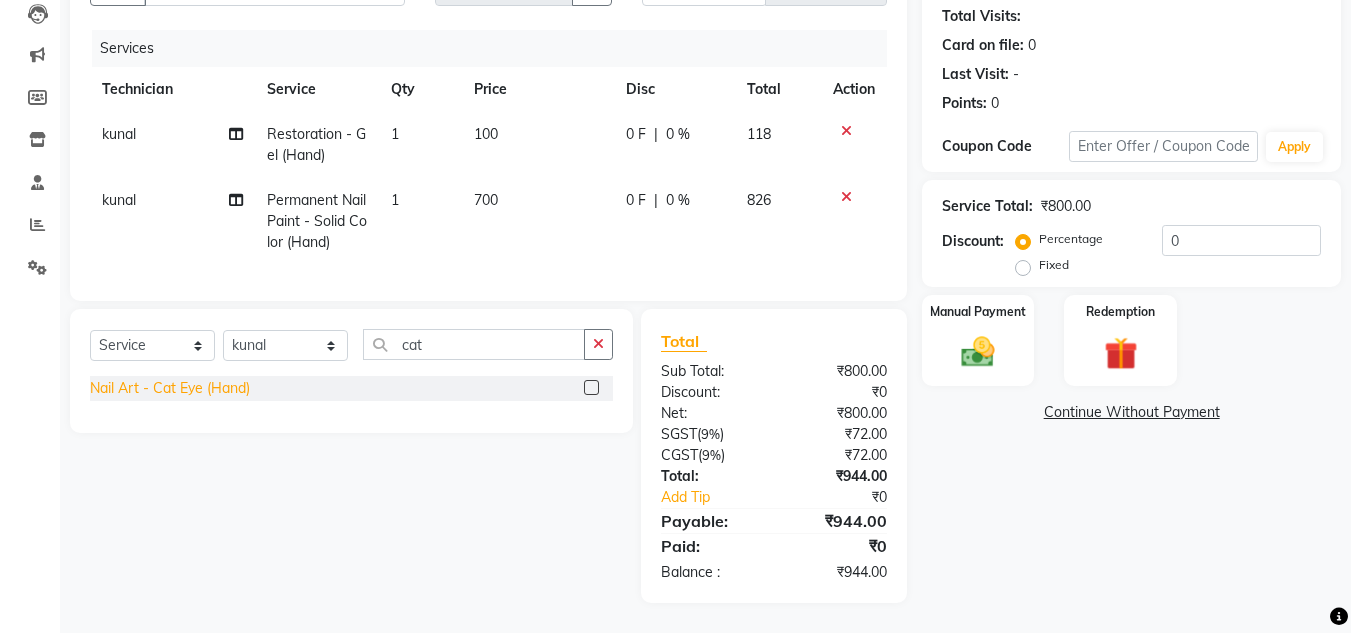 click on "Nail Art - Cat Eye (Hand)" 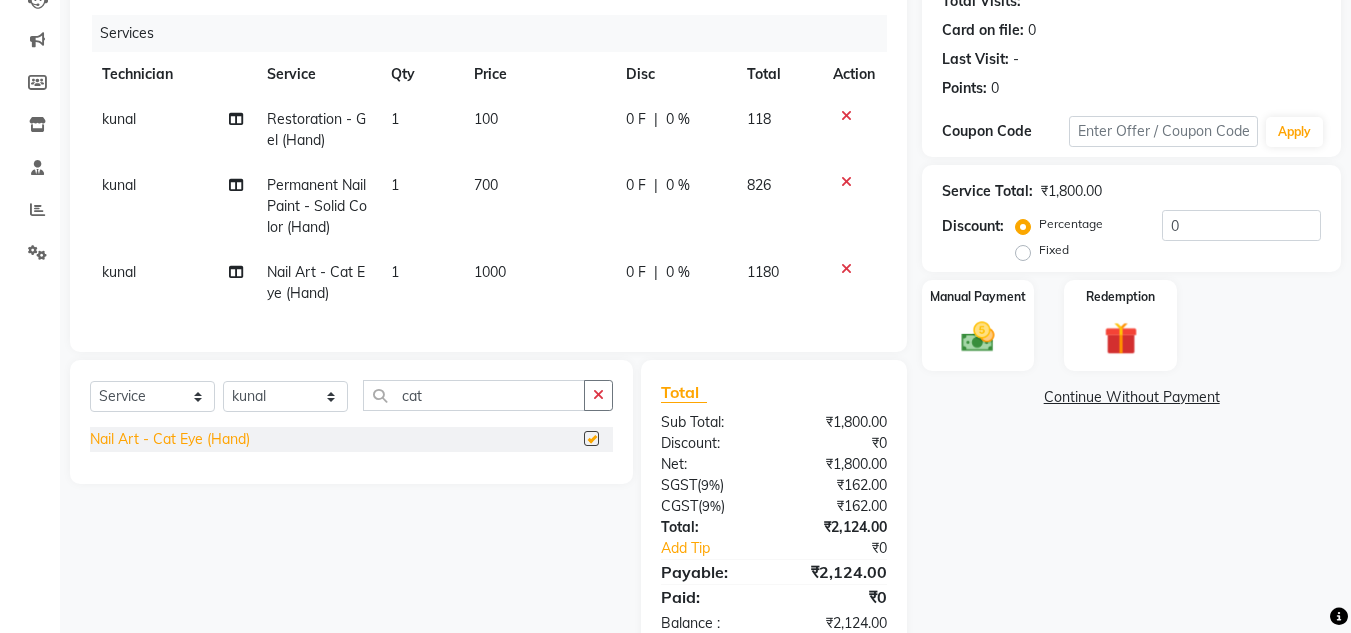 checkbox on "false" 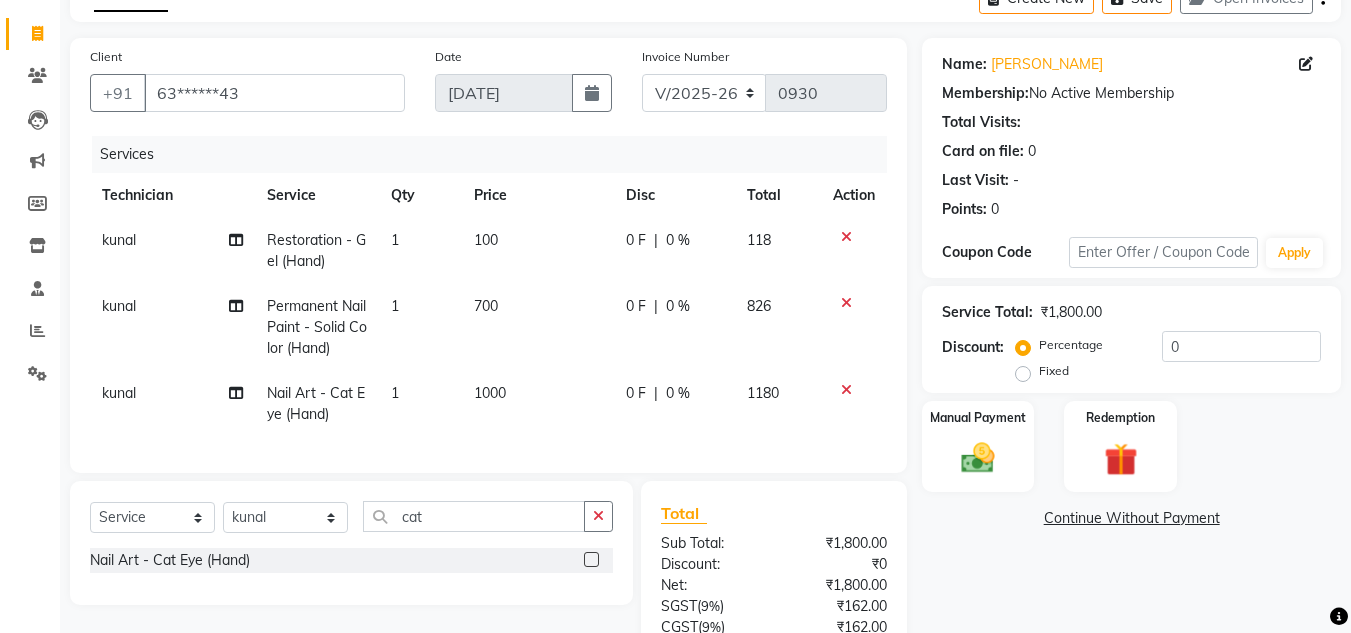 scroll, scrollTop: 110, scrollLeft: 0, axis: vertical 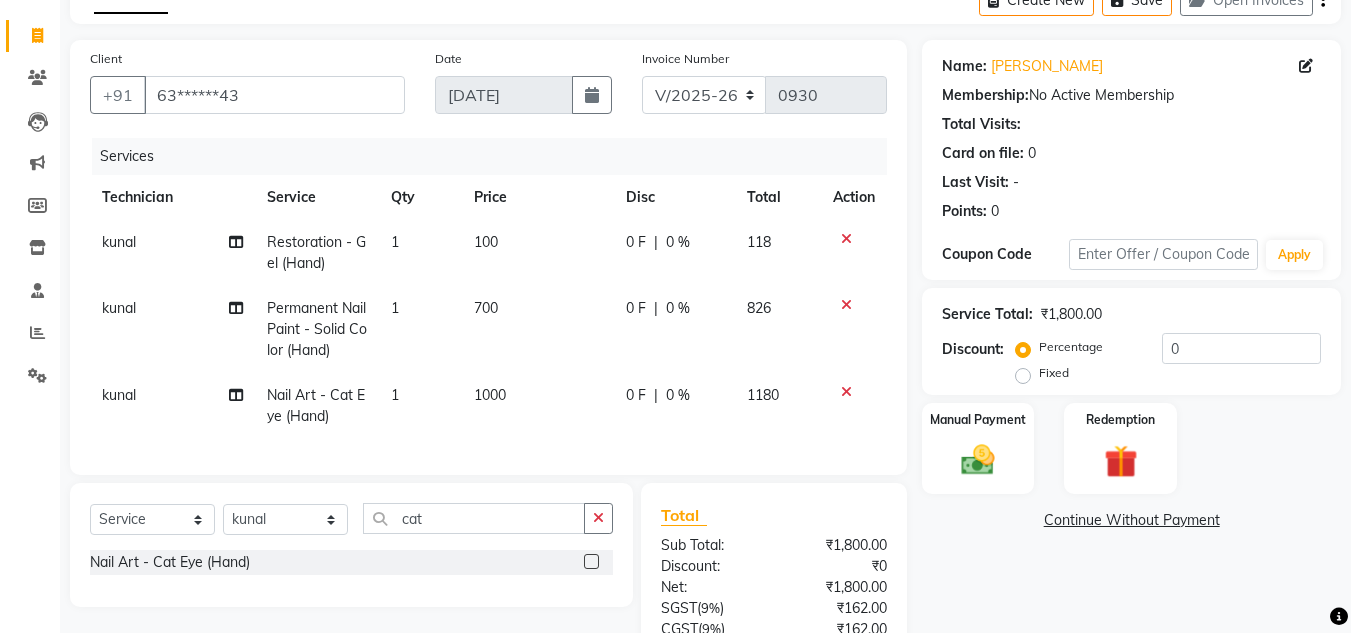 click 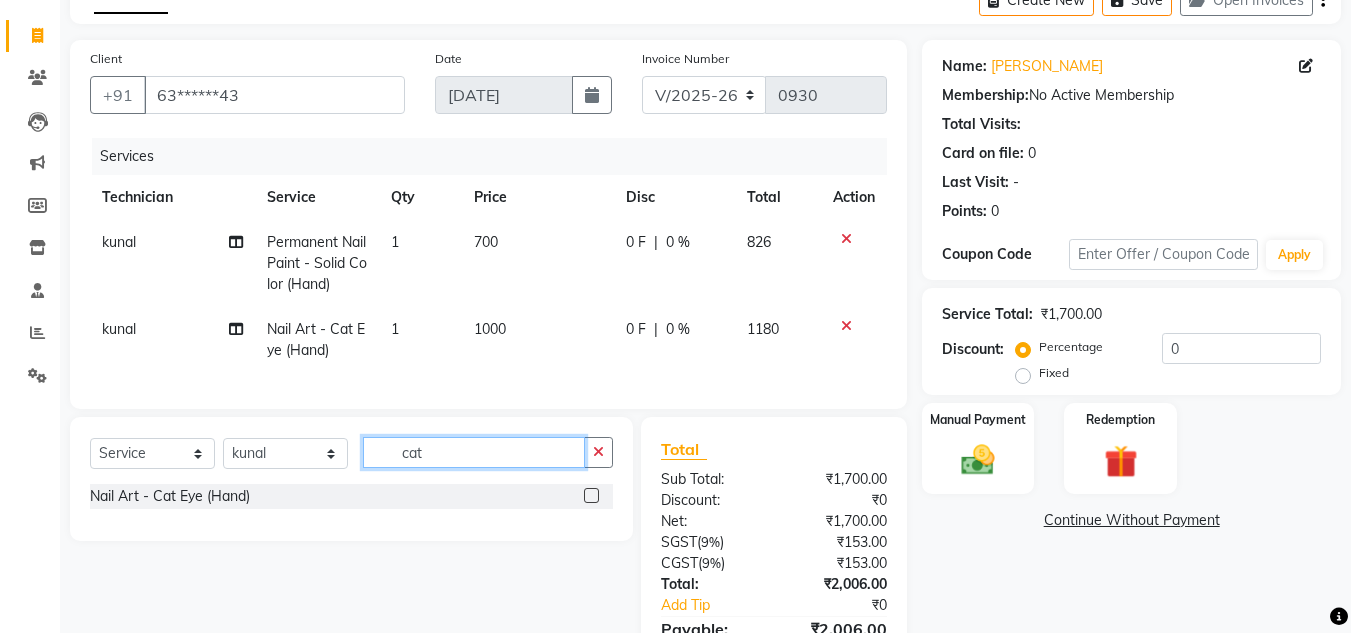 drag, startPoint x: 430, startPoint y: 474, endPoint x: 252, endPoint y: 483, distance: 178.22739 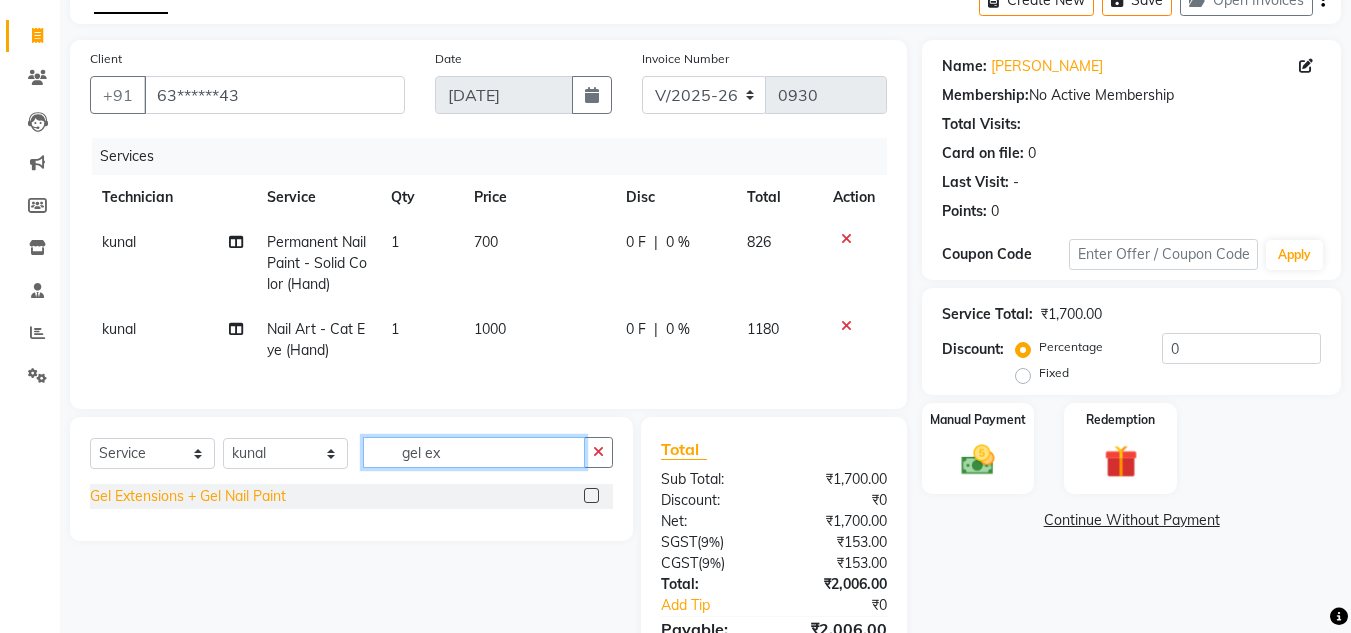 type on "gel ex" 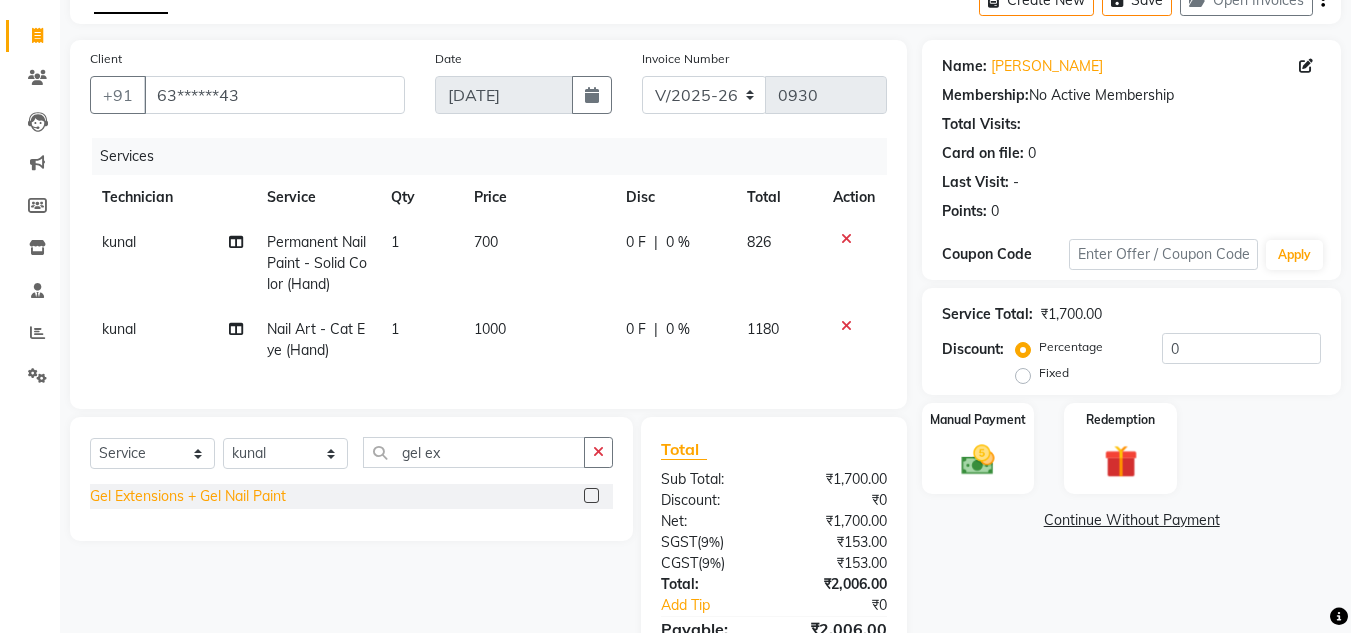 click on "Gel Extensions + Gel Nail Paint" 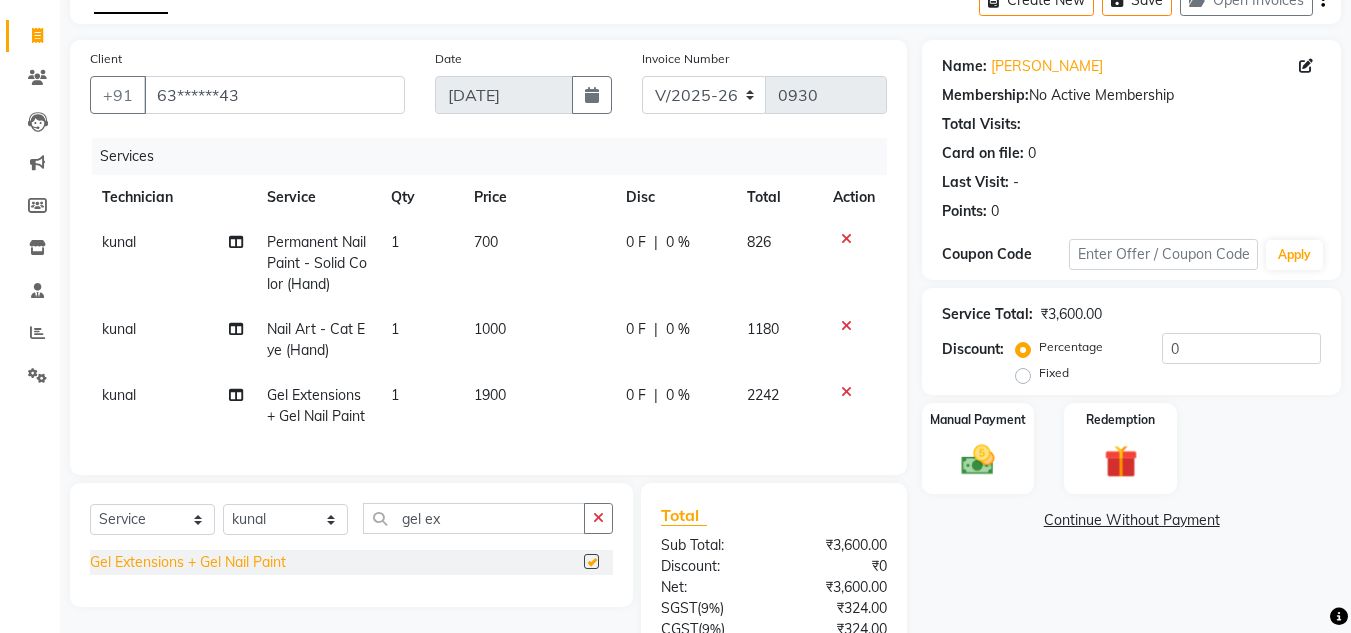 checkbox on "false" 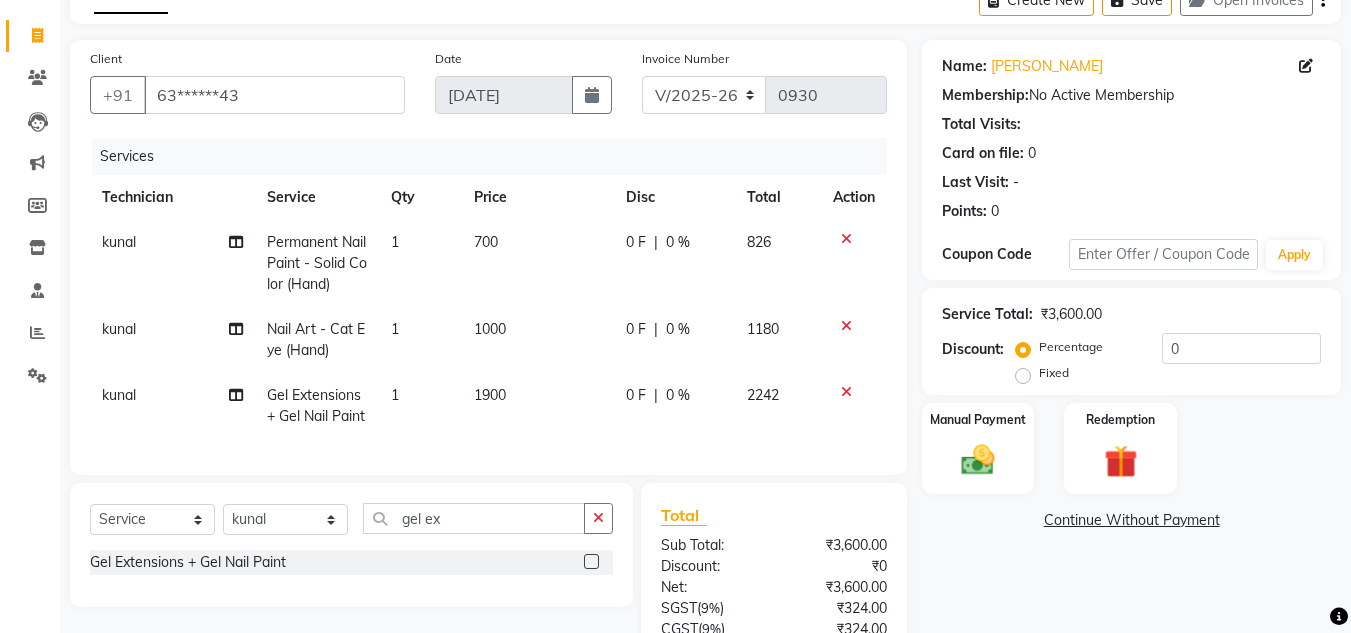 click on "1900" 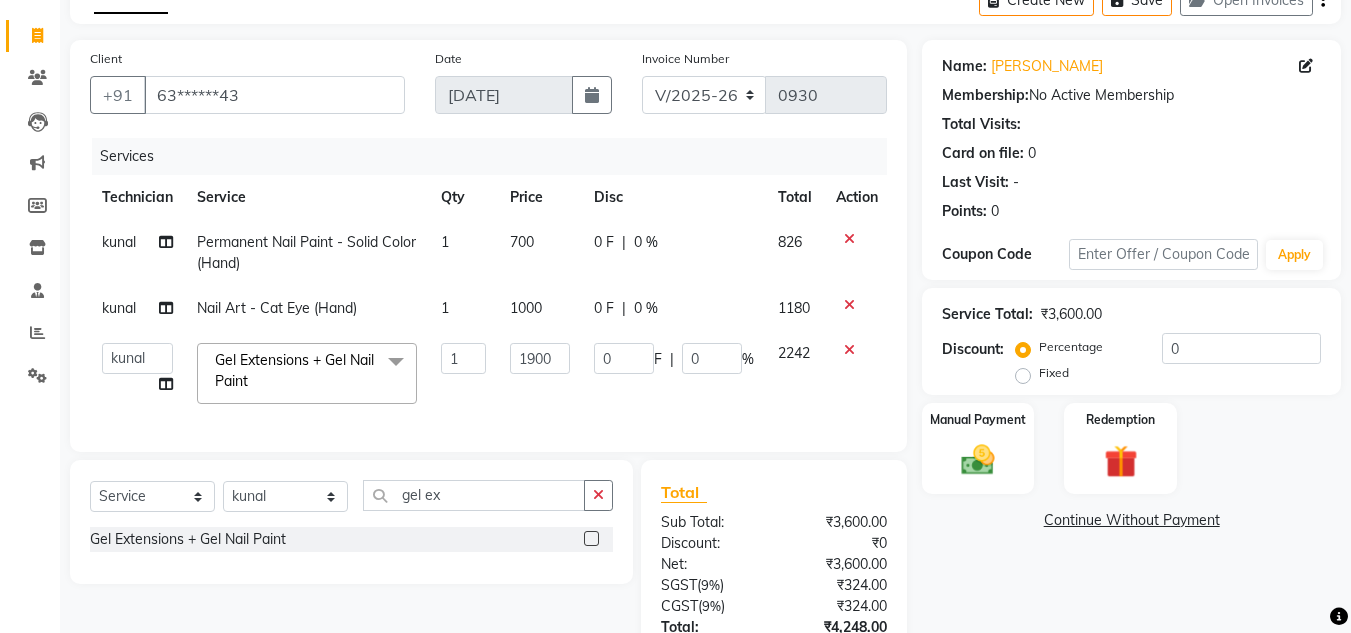 click on "1900" 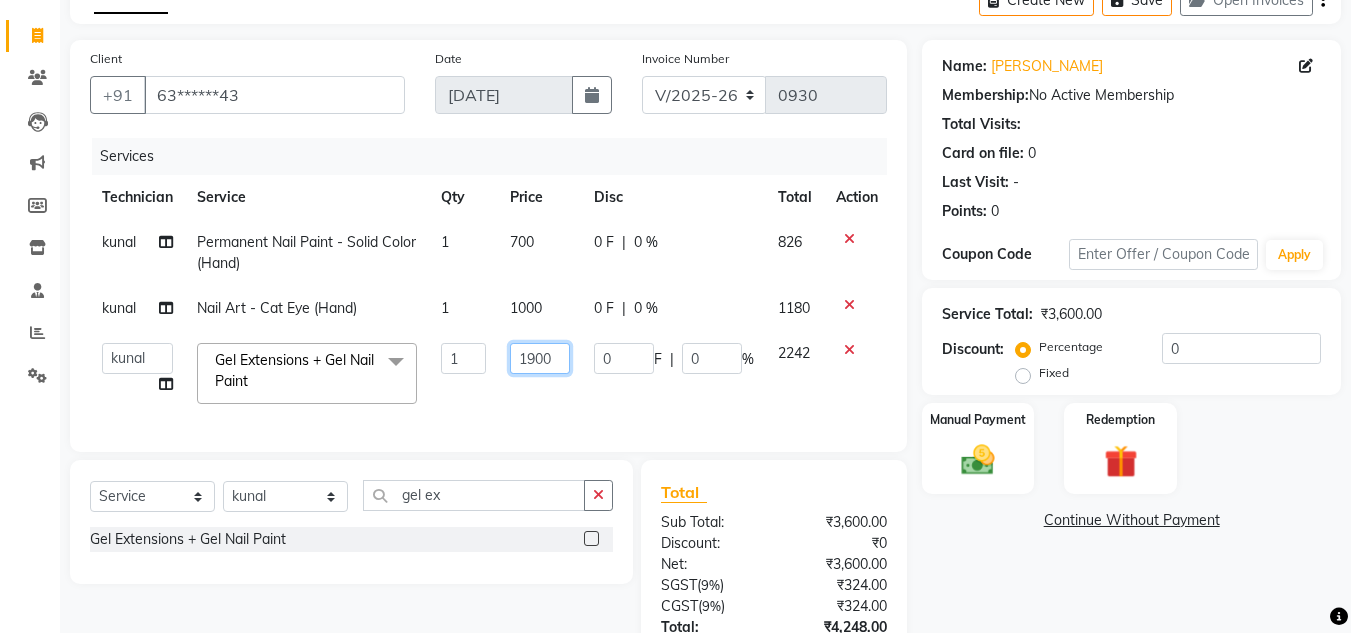 drag, startPoint x: 554, startPoint y: 351, endPoint x: 420, endPoint y: 359, distance: 134.23859 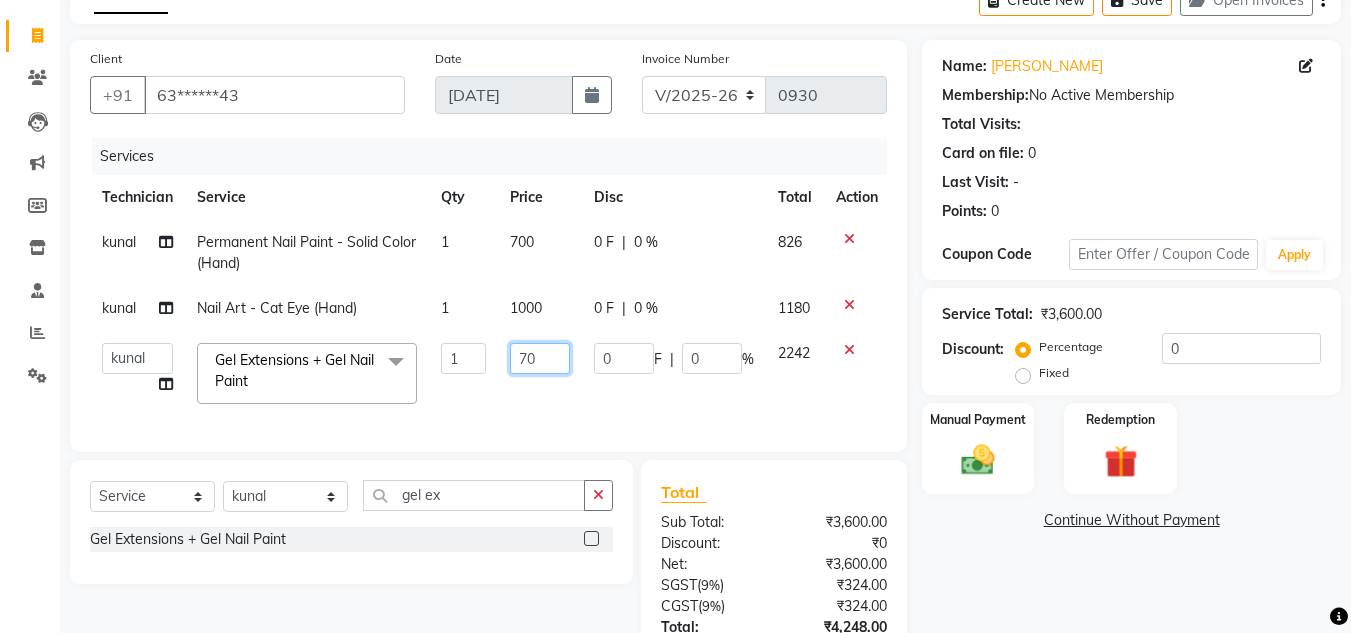 type on "700" 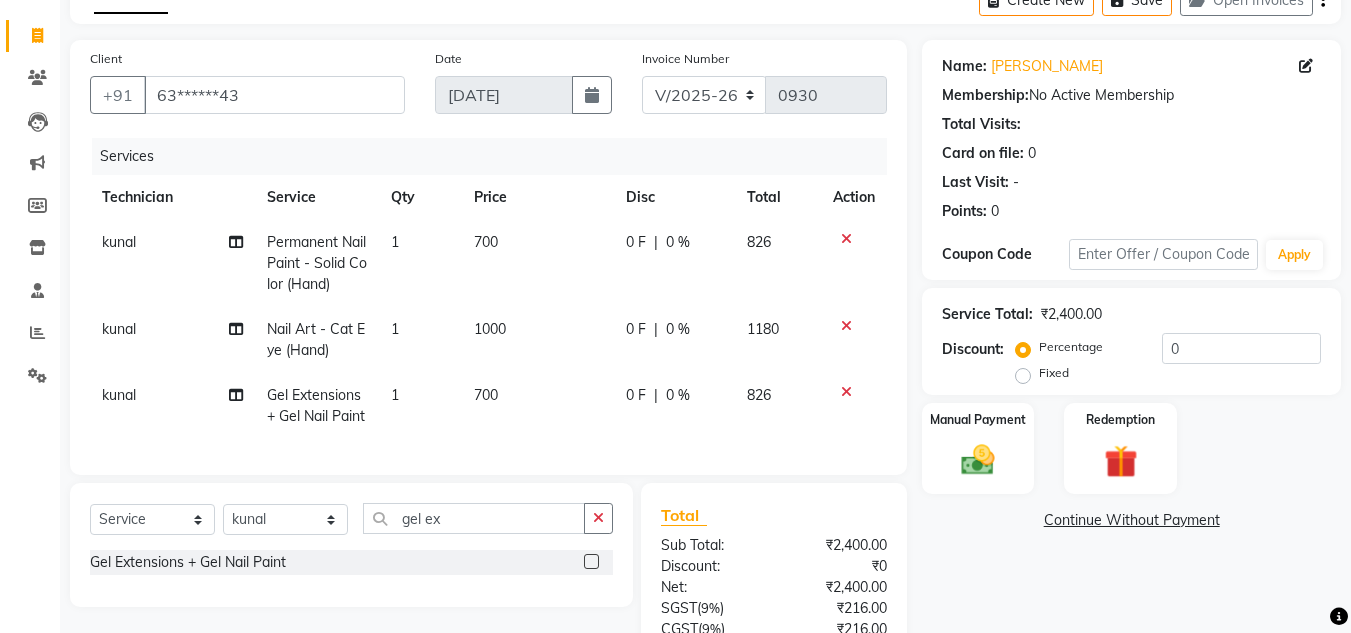 click on "1000" 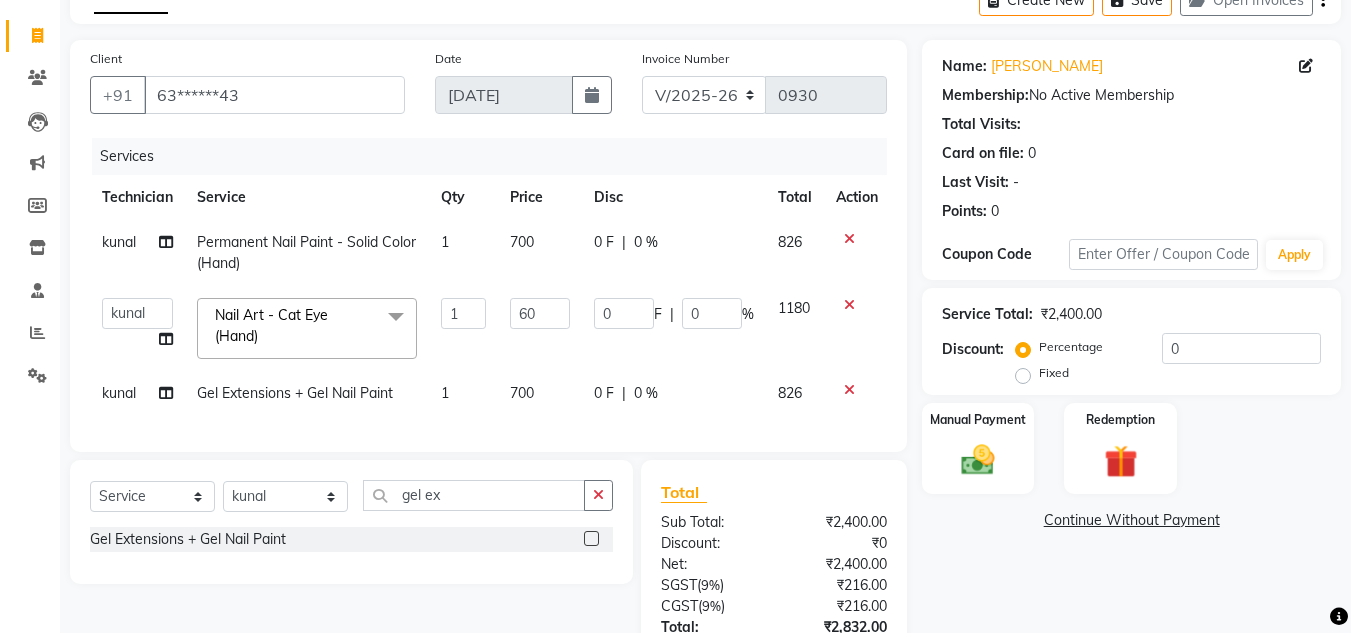type on "600" 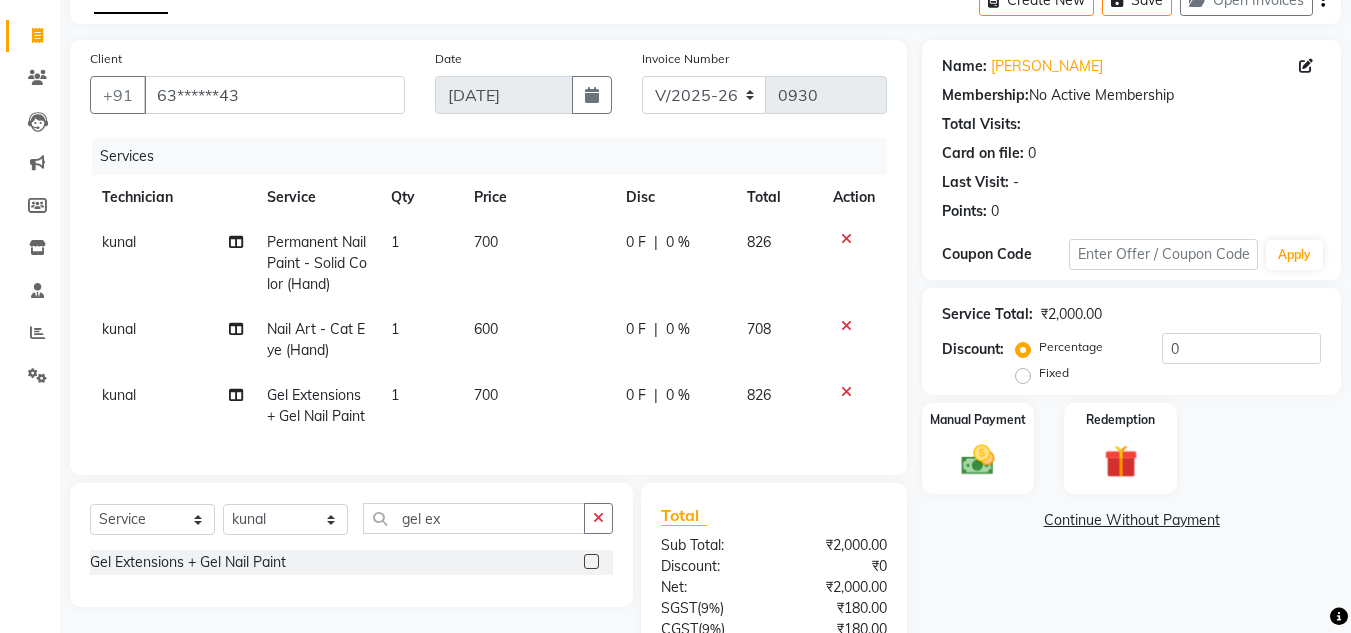 click on "700" 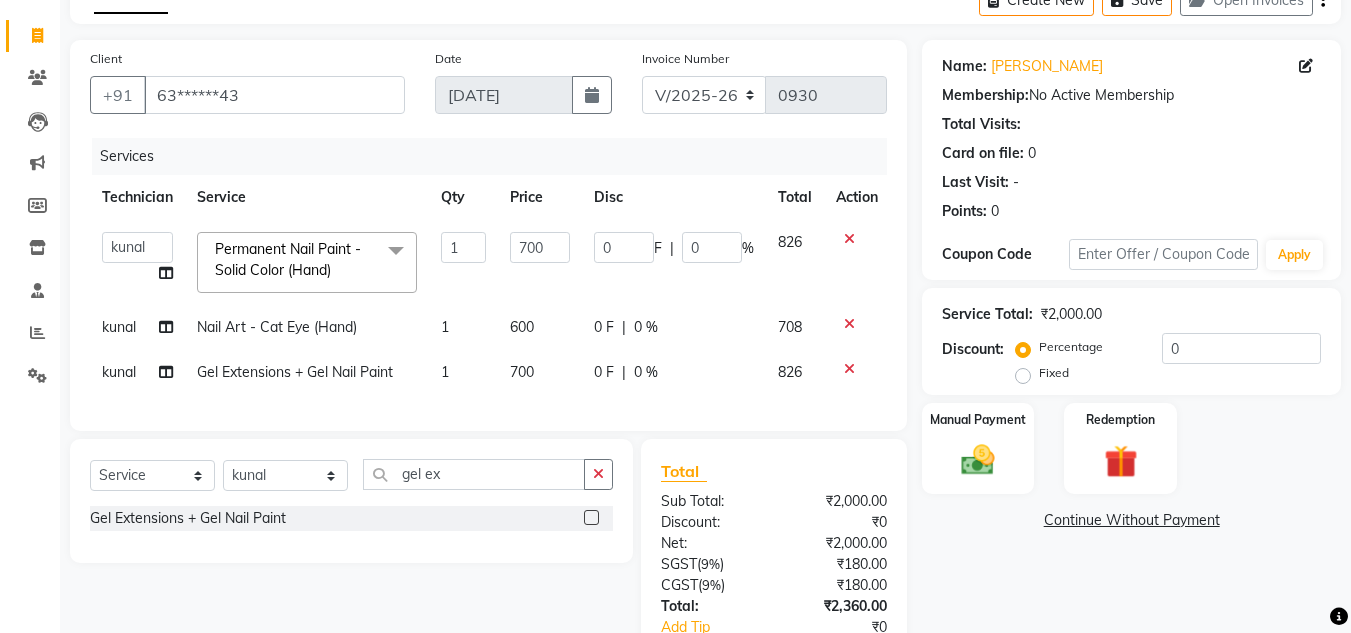 click on "700" 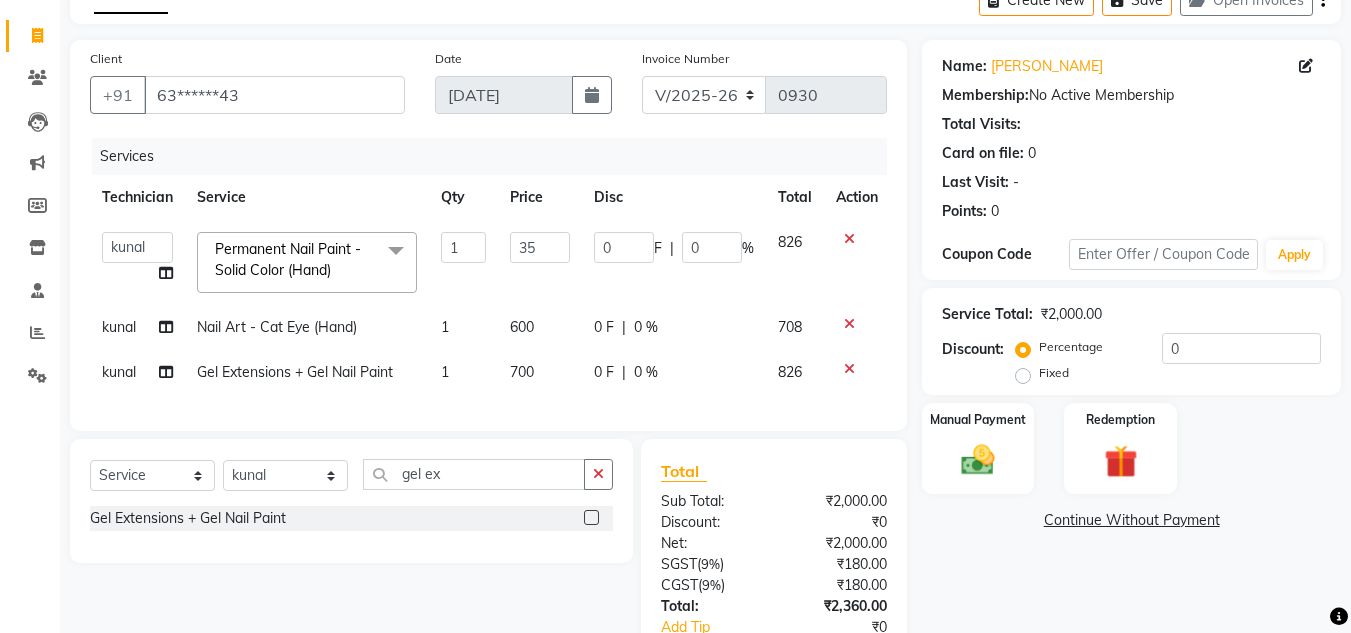 type on "350" 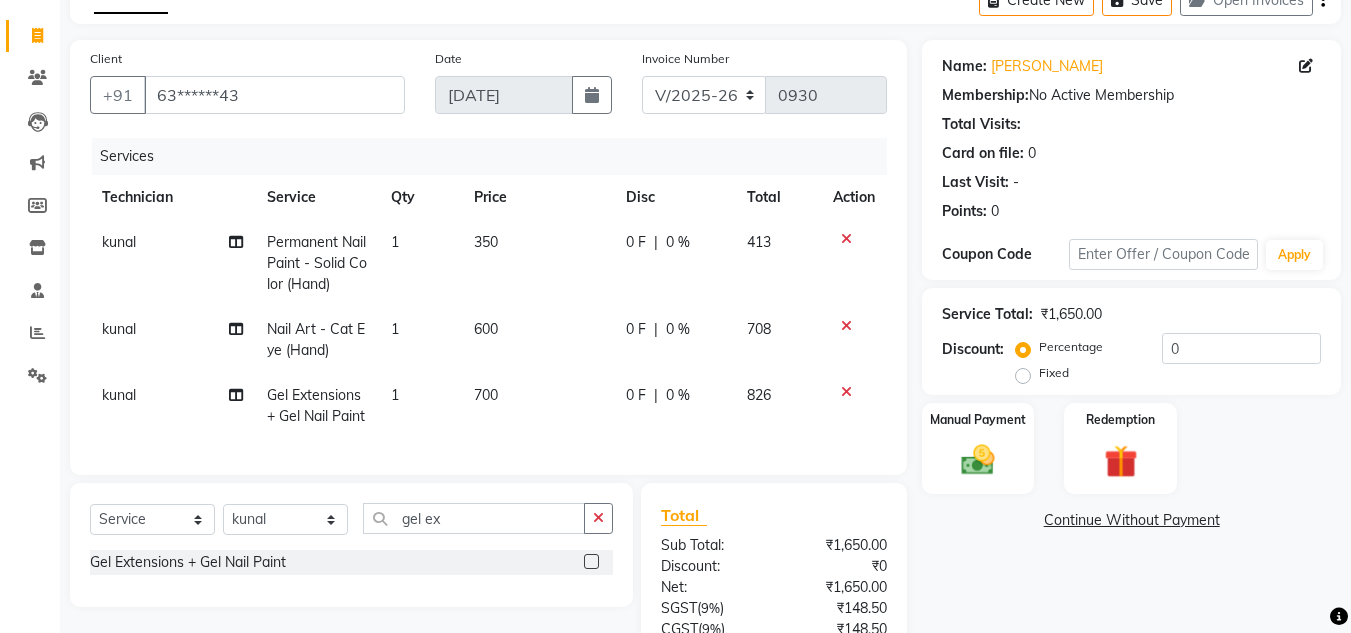 click on "Client +91 63******43 Date [DATE] Invoice Number V/2025 V/[PHONE_NUMBER] Services Technician Service Qty Price Disc Total Action kunal Permanent Nail Paint - Solid Color (Hand) 1 350 0 F | 0 % 413 kunal Nail Art - Cat Eye (Hand) 1 600 0 F | 0 % 708 kunal Gel Extensions + Gel Nail Paint 1 700 0 F | 0 % 826 Select  Service  Product  Membership  Package Voucher Prepaid Gift Card  Select Technician akki [PERSON_NAME] Sultha Bilal [PERSON_NAME] [PERSON_NAME]  [PERSON_NAME] Manager [PERSON_NAME] gel ex Gel Extensions + Gel Nail Paint  Total Sub Total: ₹1,650.00 Discount: ₹0 Net: ₹1,650.00 SGST  ( 9% ) ₹148.50 CGST  ( 9% ) ₹148.50 Total: ₹1,947.00 Add Tip ₹0 Payable: ₹1,947.00 Paid: ₹0 Balance   : ₹1,947.00" 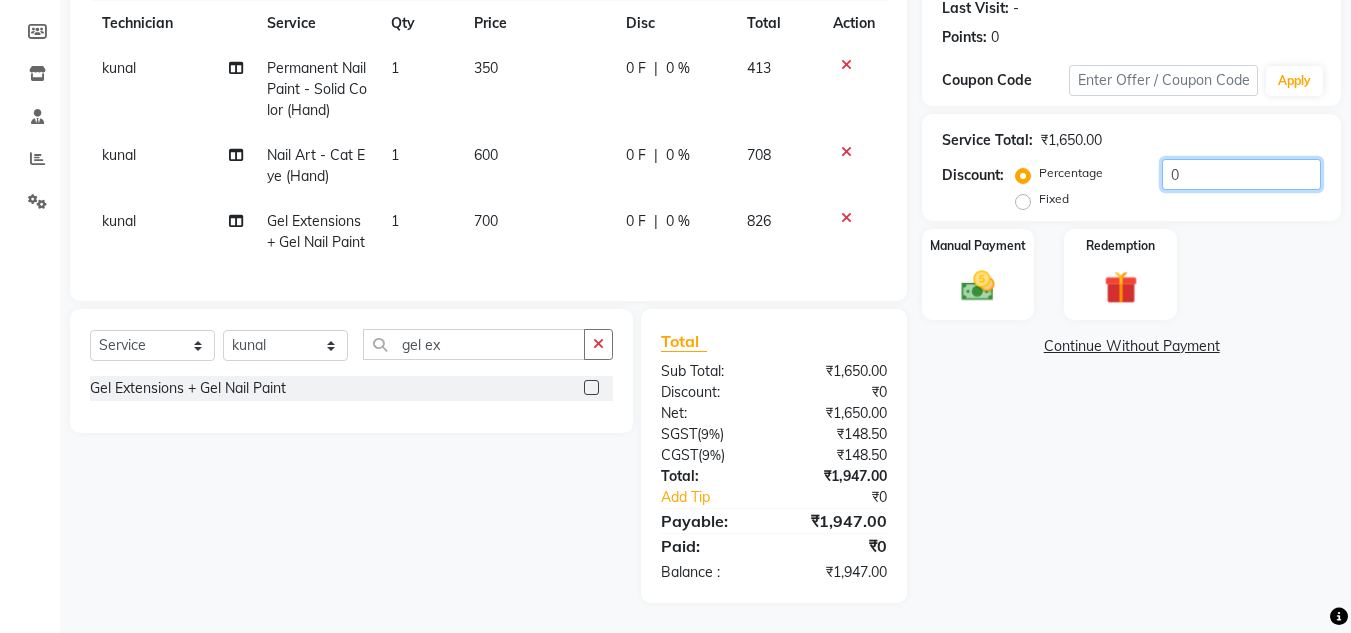 drag, startPoint x: 1188, startPoint y: 157, endPoint x: 1026, endPoint y: 163, distance: 162.11107 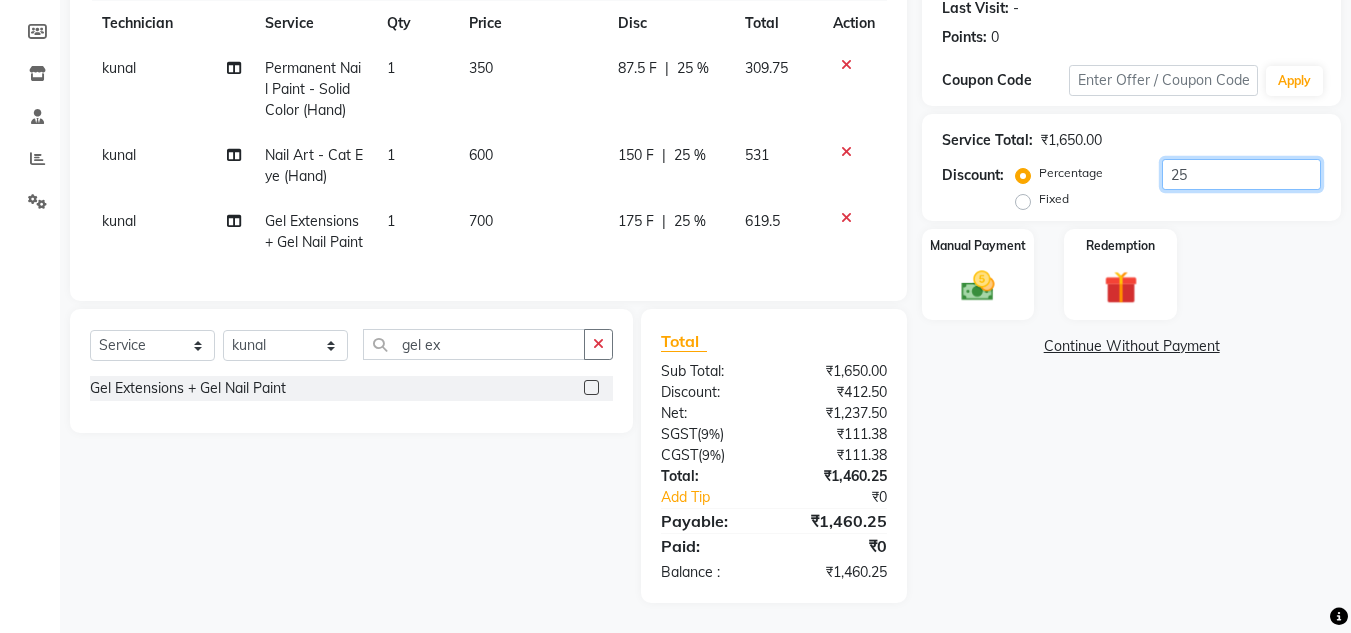 type on "25" 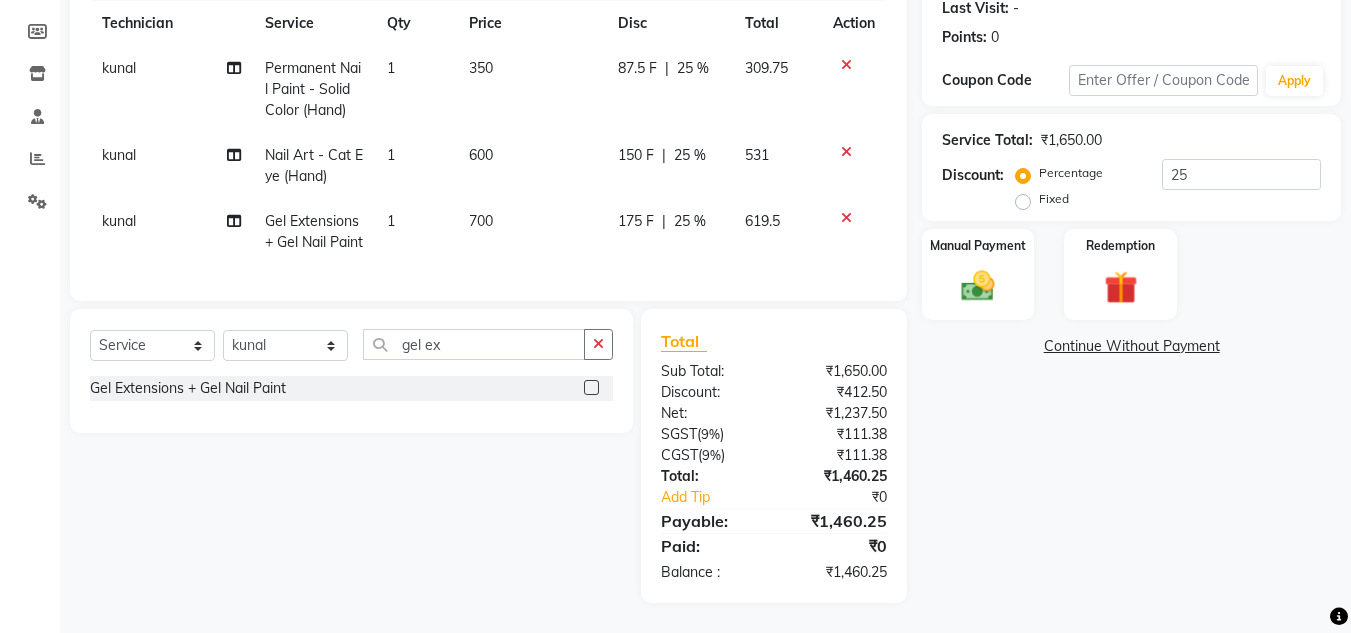 click on "Name: [PERSON_NAME] Membership:  No Active Membership  Total Visits:   Card on file:  0 Last Visit:   - Points:   0  Coupon Code Apply Service Total:  ₹1,650.00  Discount:  Percentage   Fixed  25 Manual Payment Redemption  Continue Without Payment" 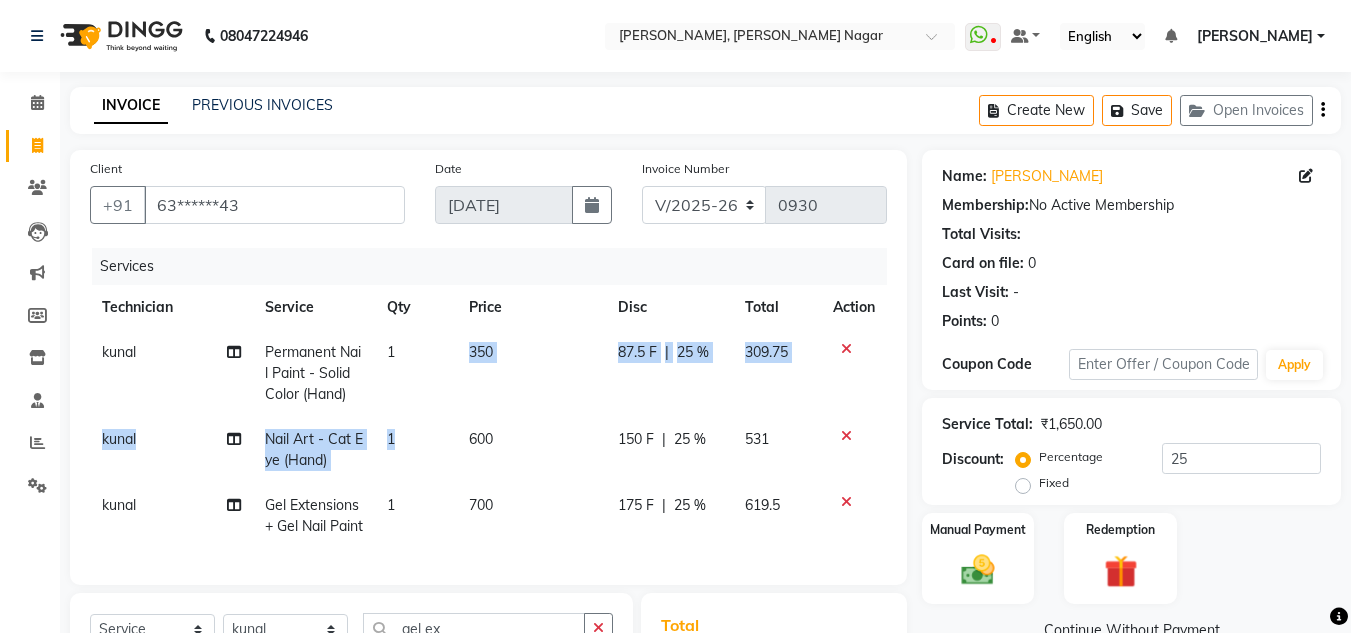 drag, startPoint x: 436, startPoint y: 436, endPoint x: 455, endPoint y: 163, distance: 273.66037 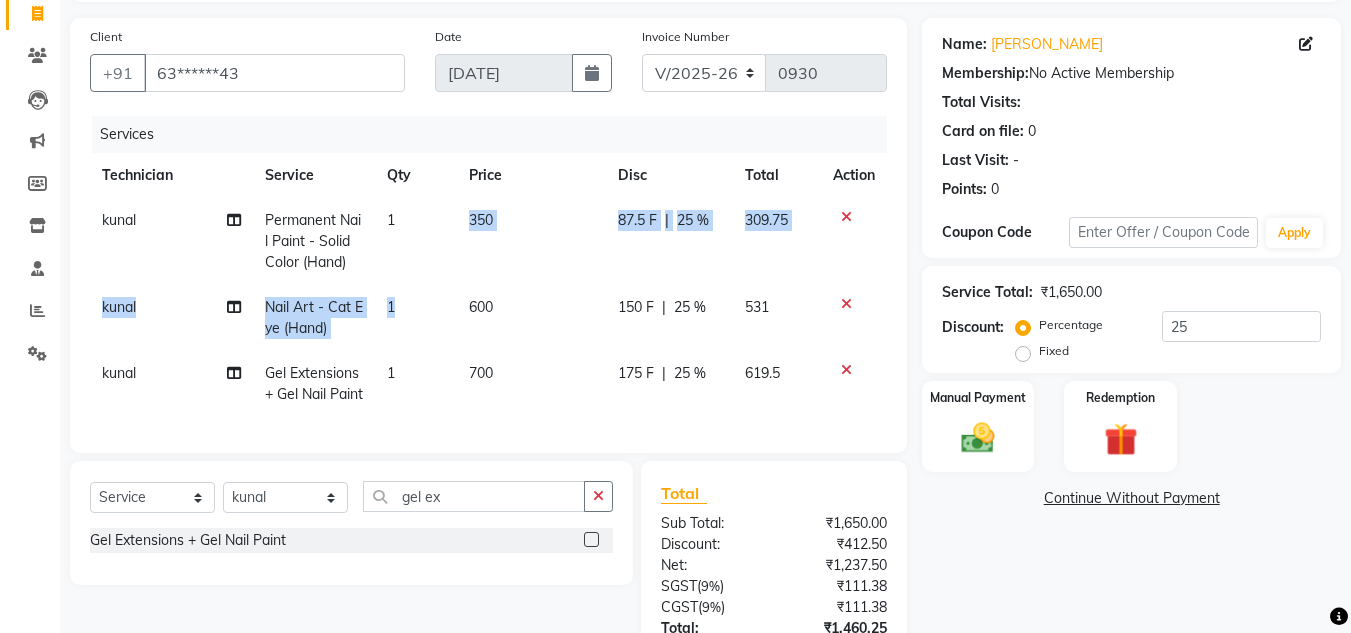 scroll, scrollTop: 133, scrollLeft: 0, axis: vertical 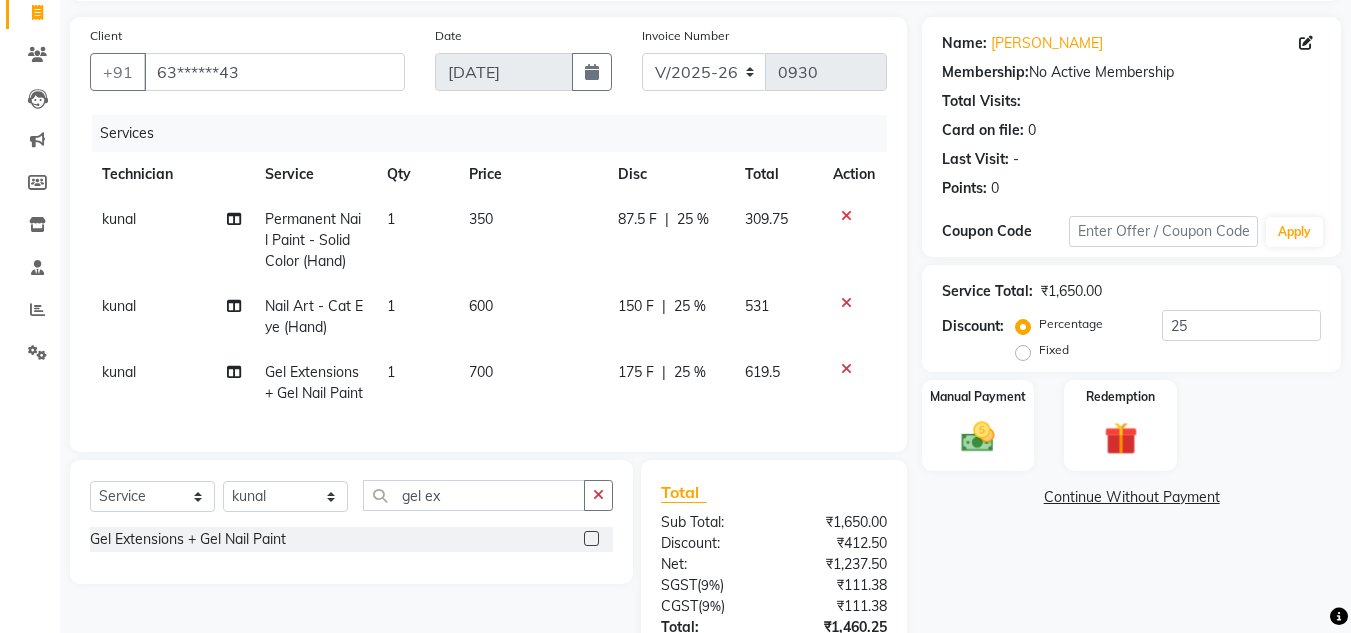 click on "1" 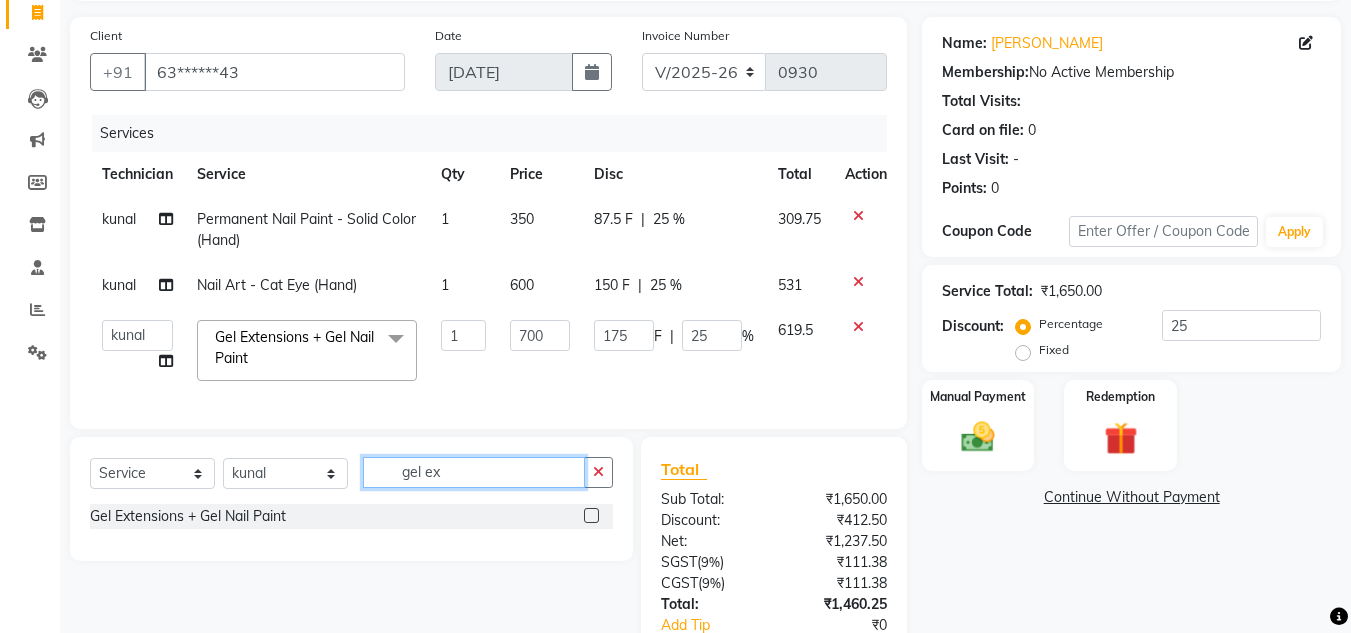 drag, startPoint x: 454, startPoint y: 486, endPoint x: 213, endPoint y: 513, distance: 242.50774 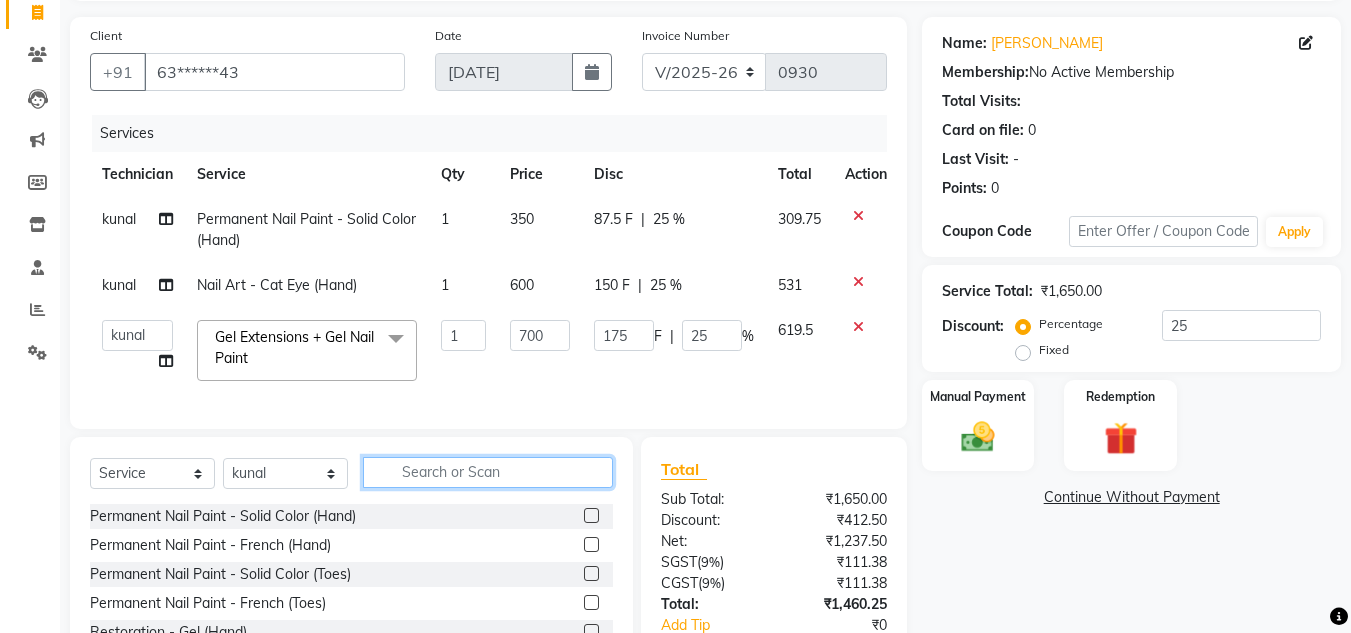 type 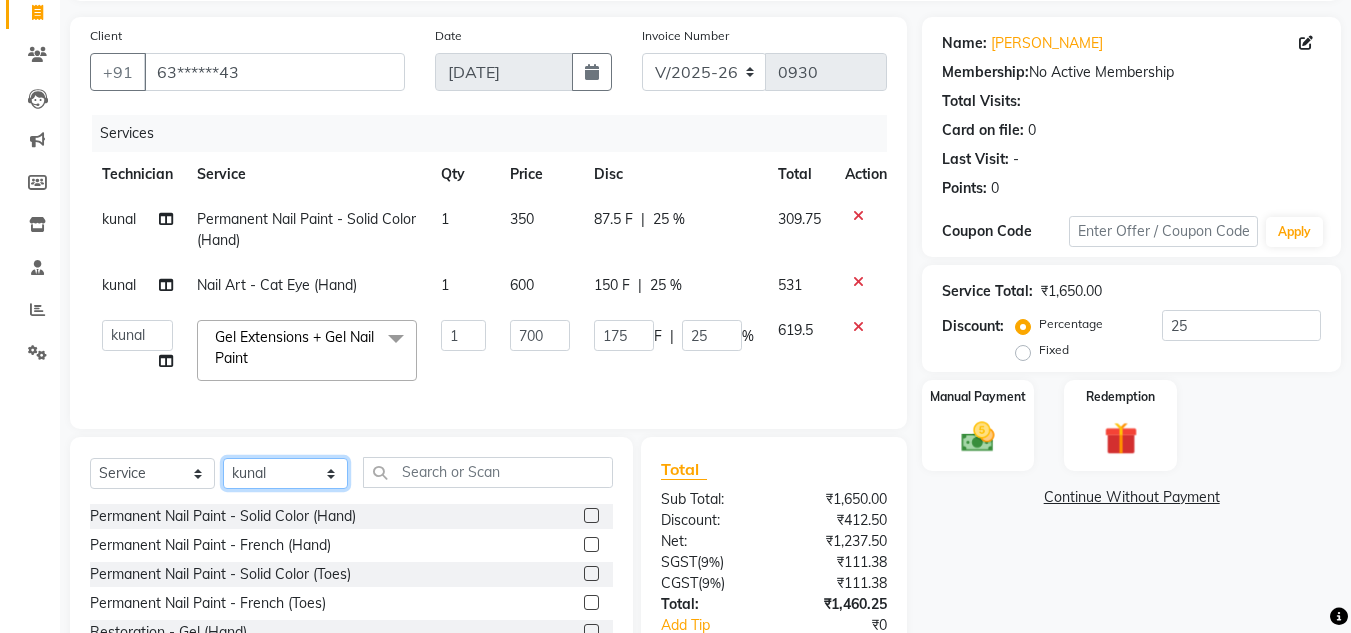 click on "Select Technician akki [PERSON_NAME] Sultha Bilal [PERSON_NAME] [PERSON_NAME]  [PERSON_NAME] Manager [PERSON_NAME]" 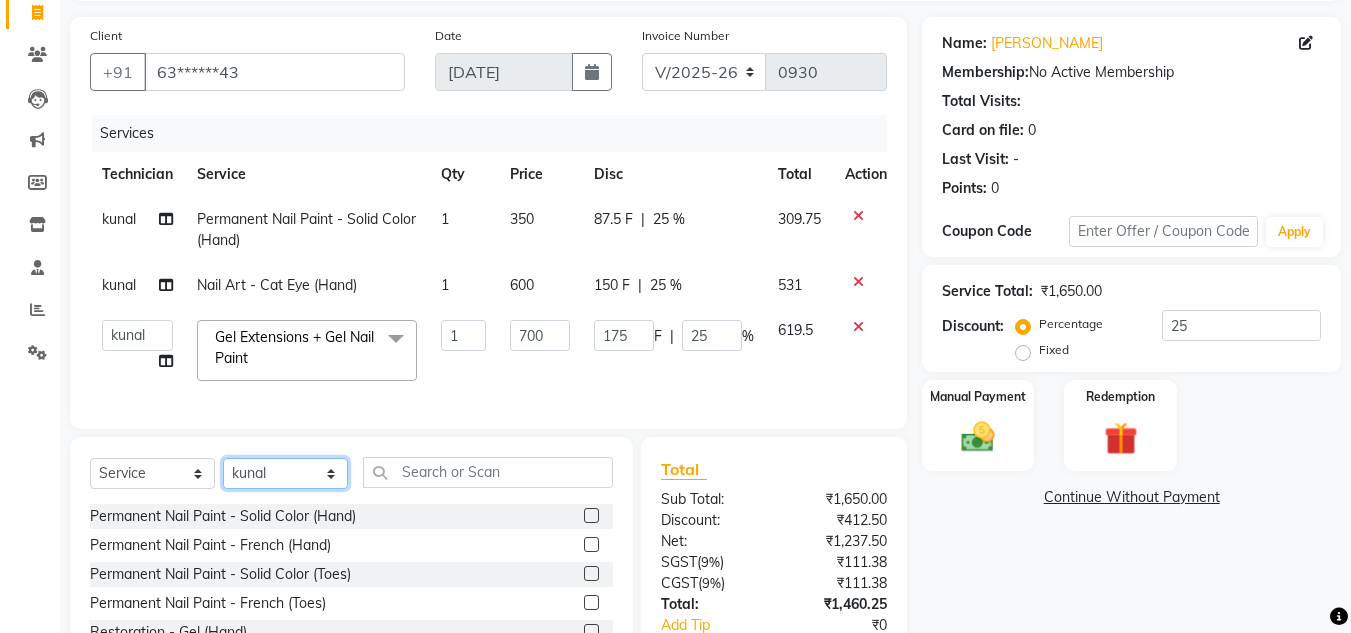 select on "81674" 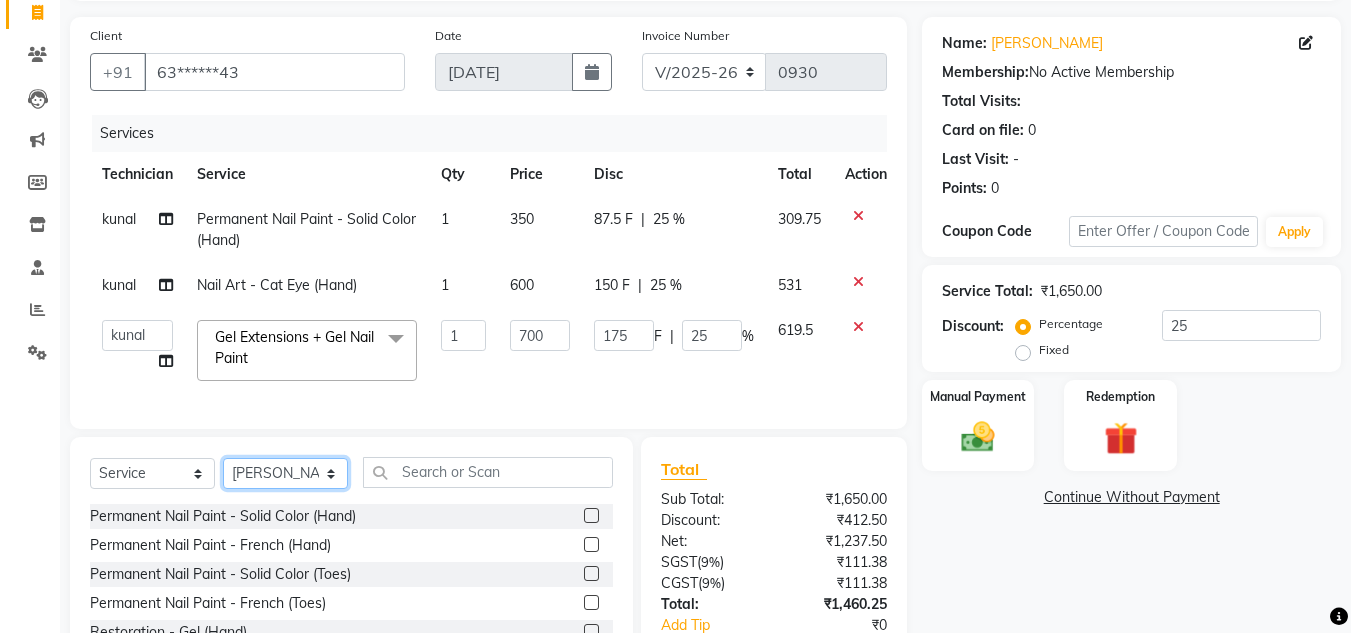 click on "Select Technician akki [PERSON_NAME] Sultha Bilal [PERSON_NAME] [PERSON_NAME]  [PERSON_NAME] Manager [PERSON_NAME]" 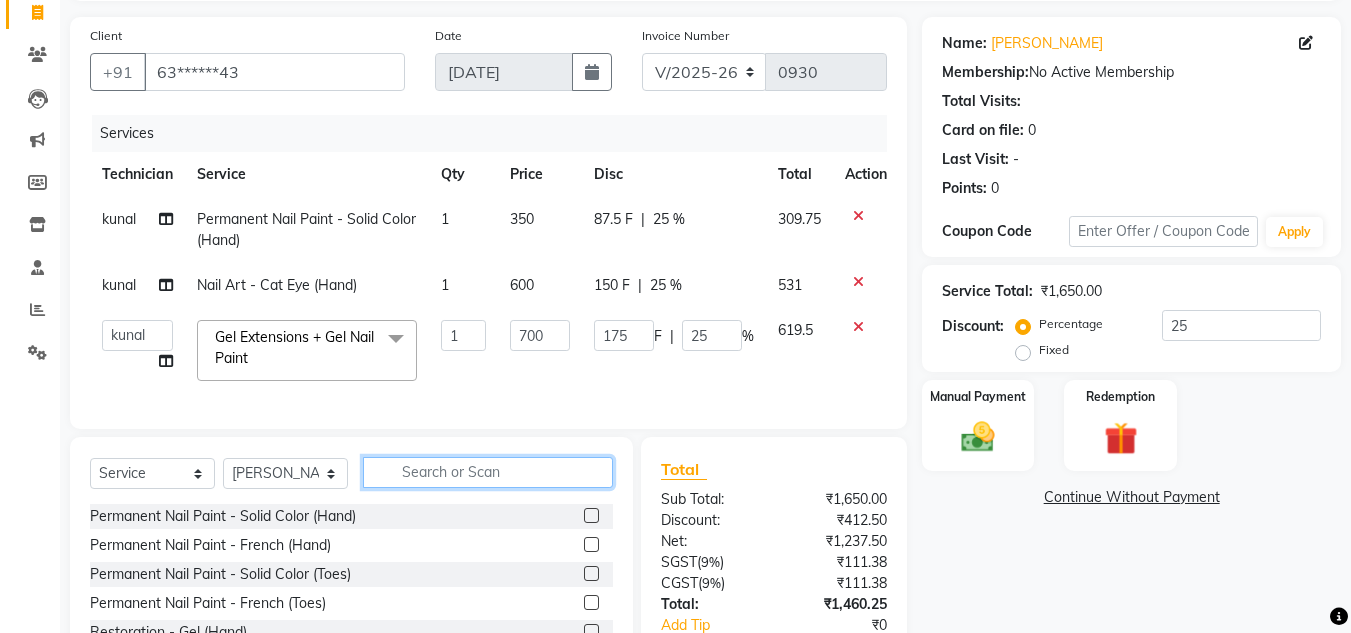 click 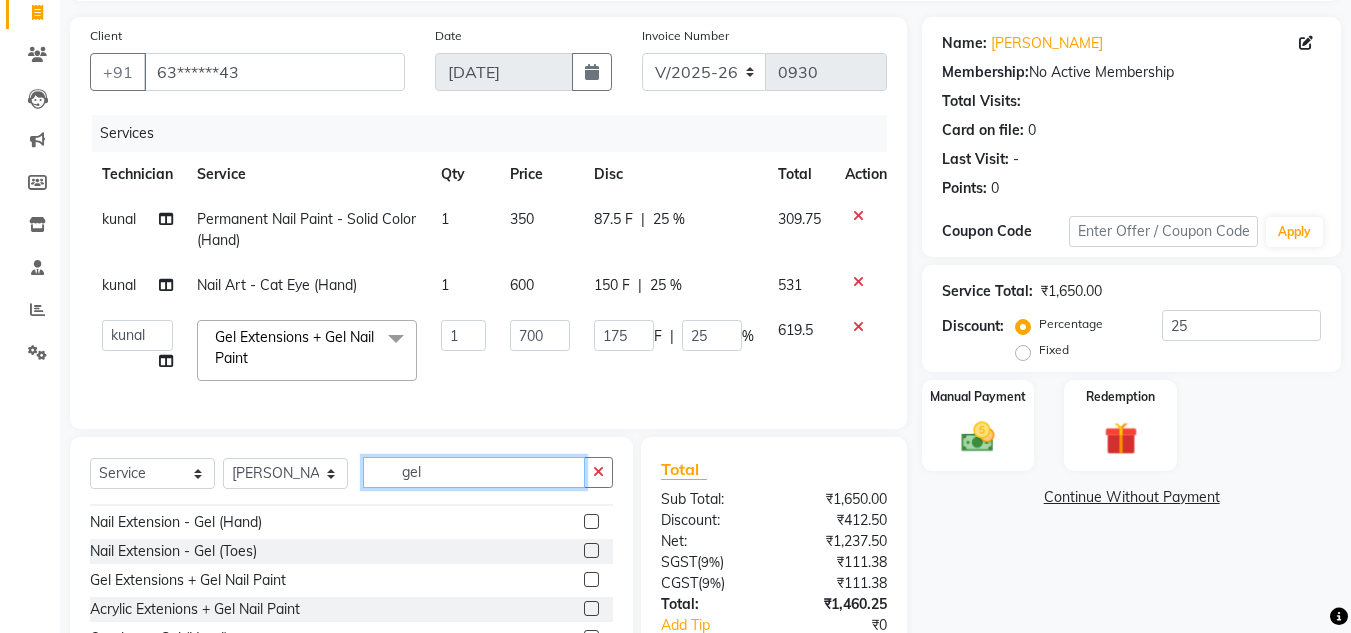 scroll, scrollTop: 140, scrollLeft: 0, axis: vertical 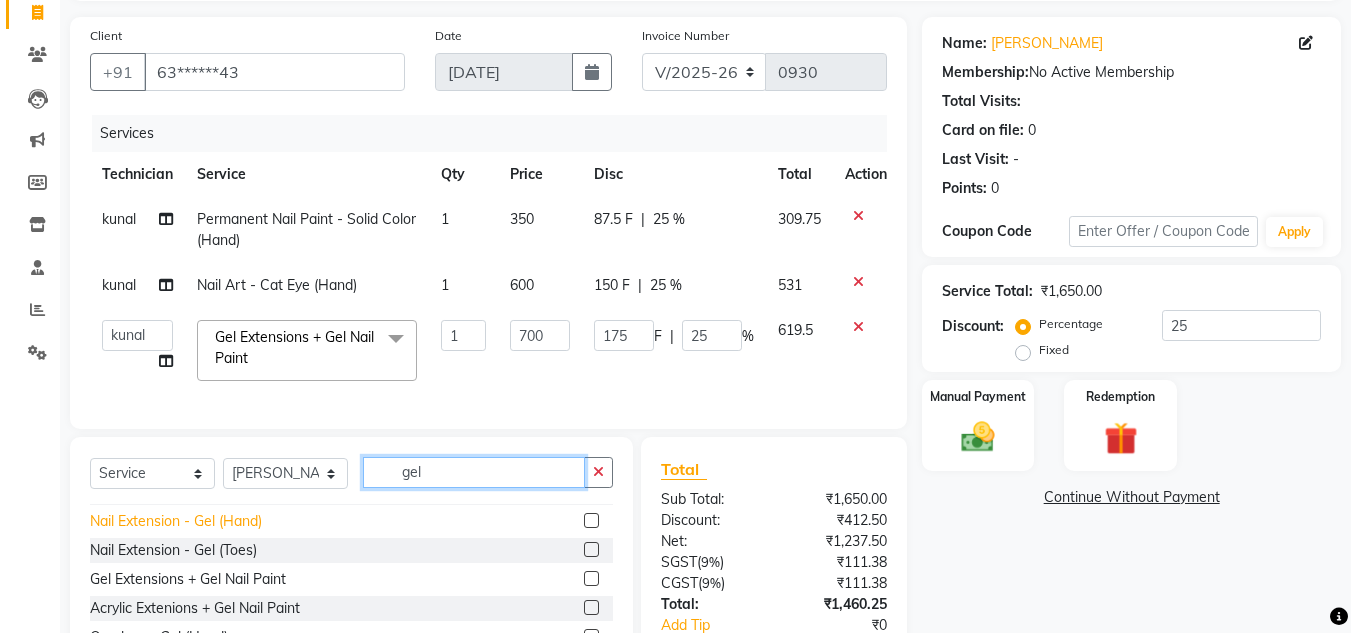 type on "gel" 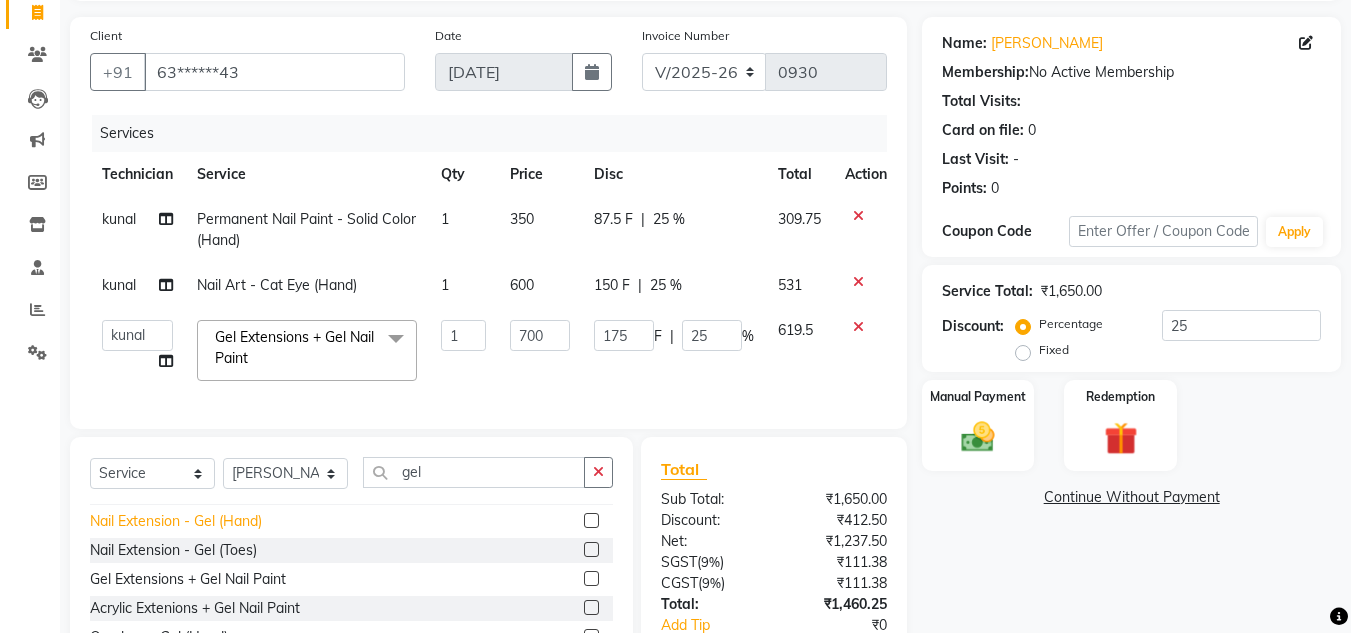 click on "Nail Extension - Gel (Hand)" 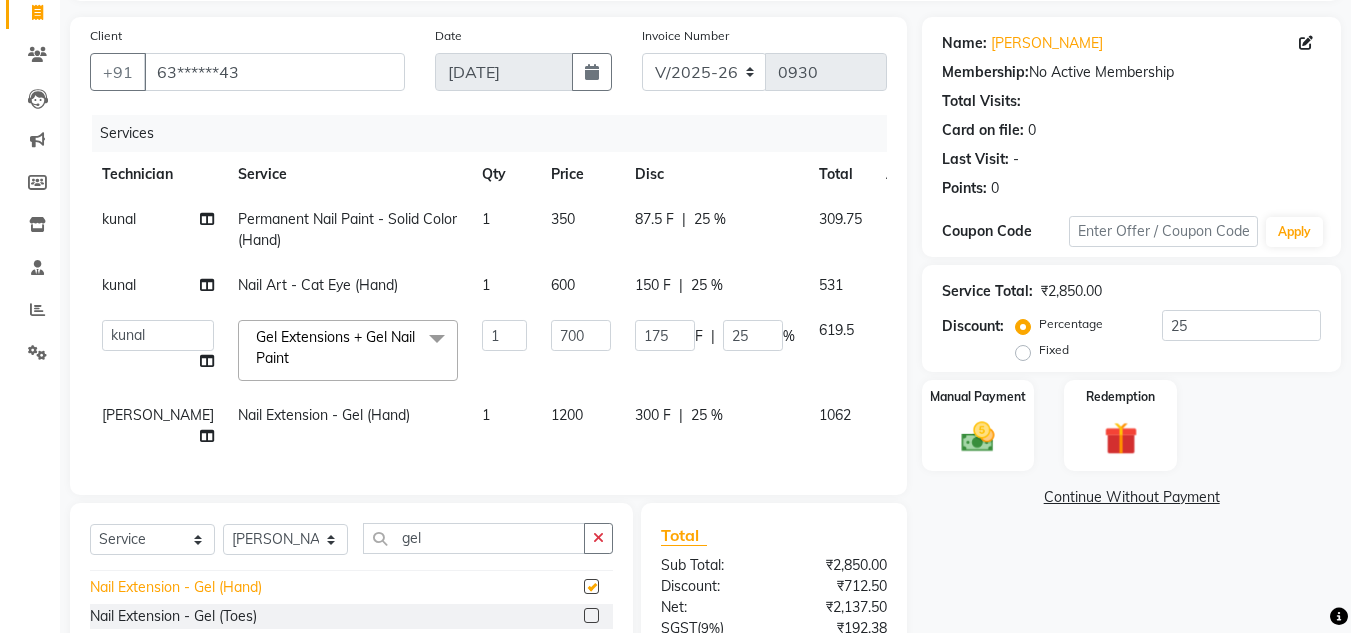 checkbox on "false" 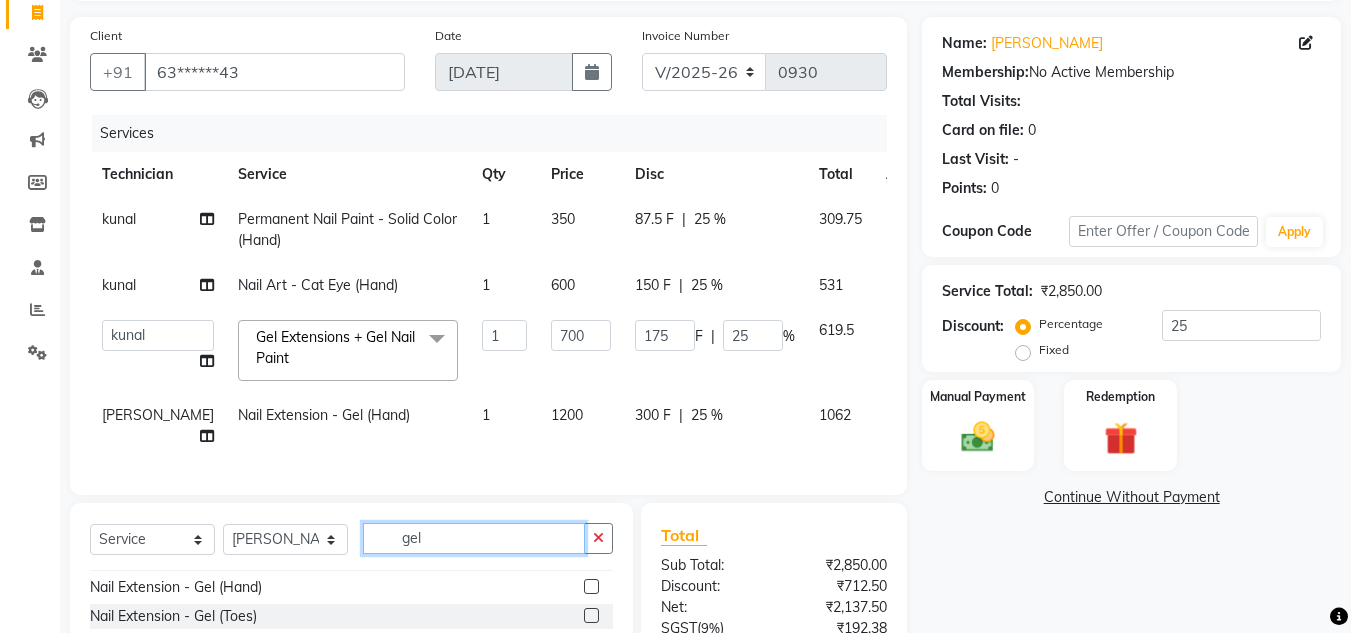 drag, startPoint x: 432, startPoint y: 546, endPoint x: 304, endPoint y: 557, distance: 128.47179 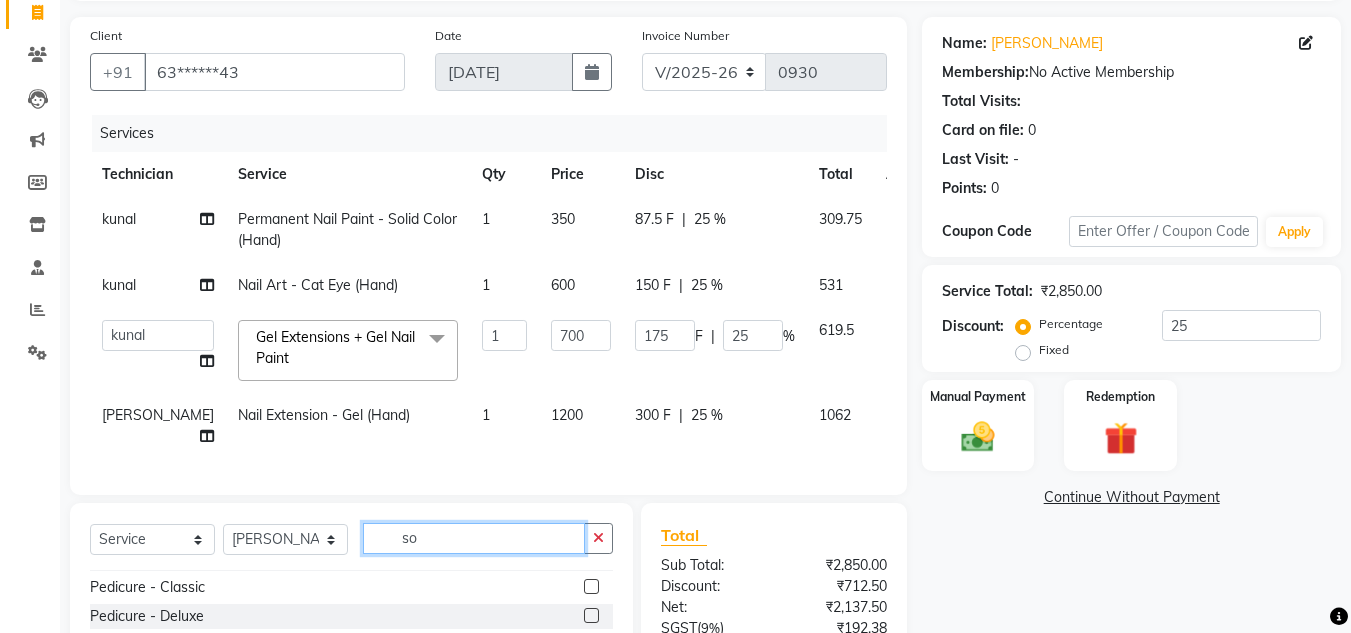 scroll, scrollTop: 0, scrollLeft: 0, axis: both 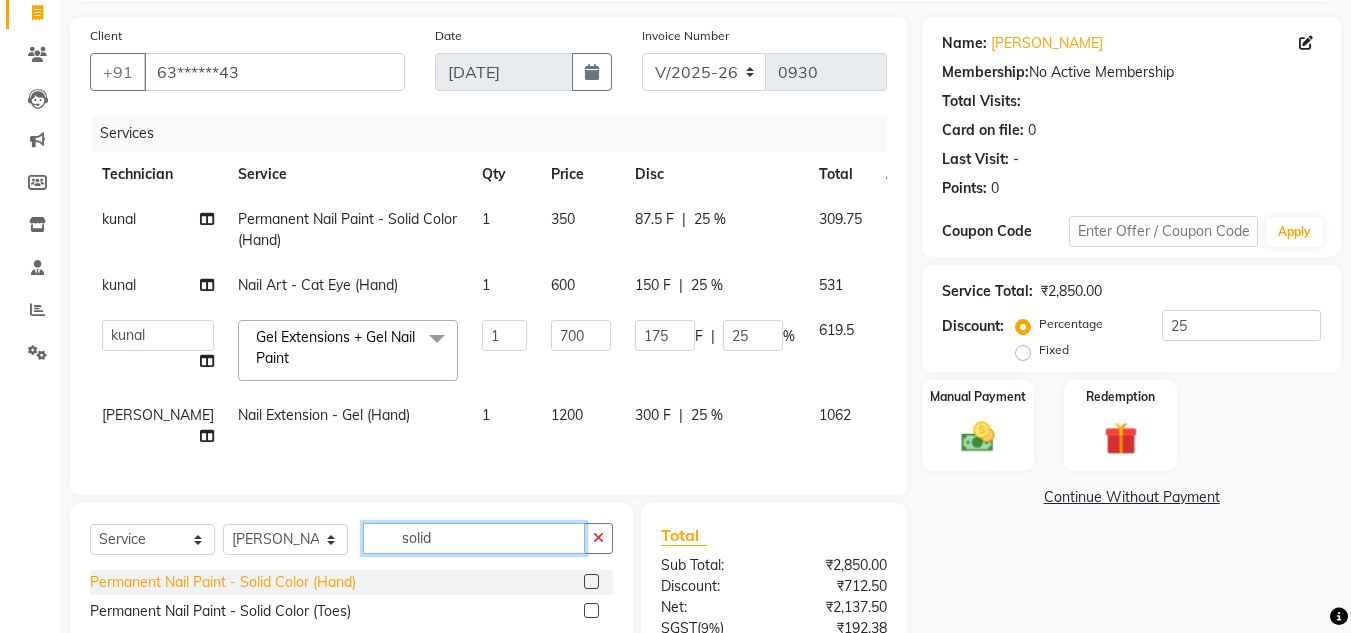 type on "solid" 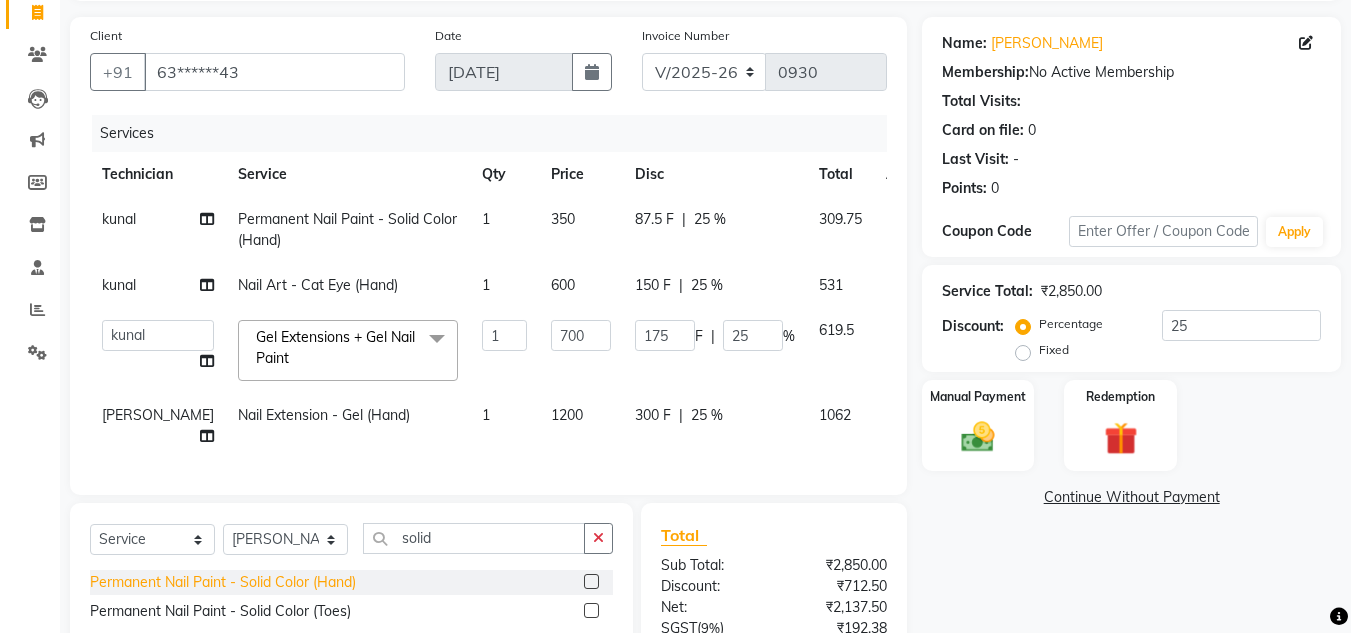 click on "Permanent Nail Paint - Solid Color (Hand)" 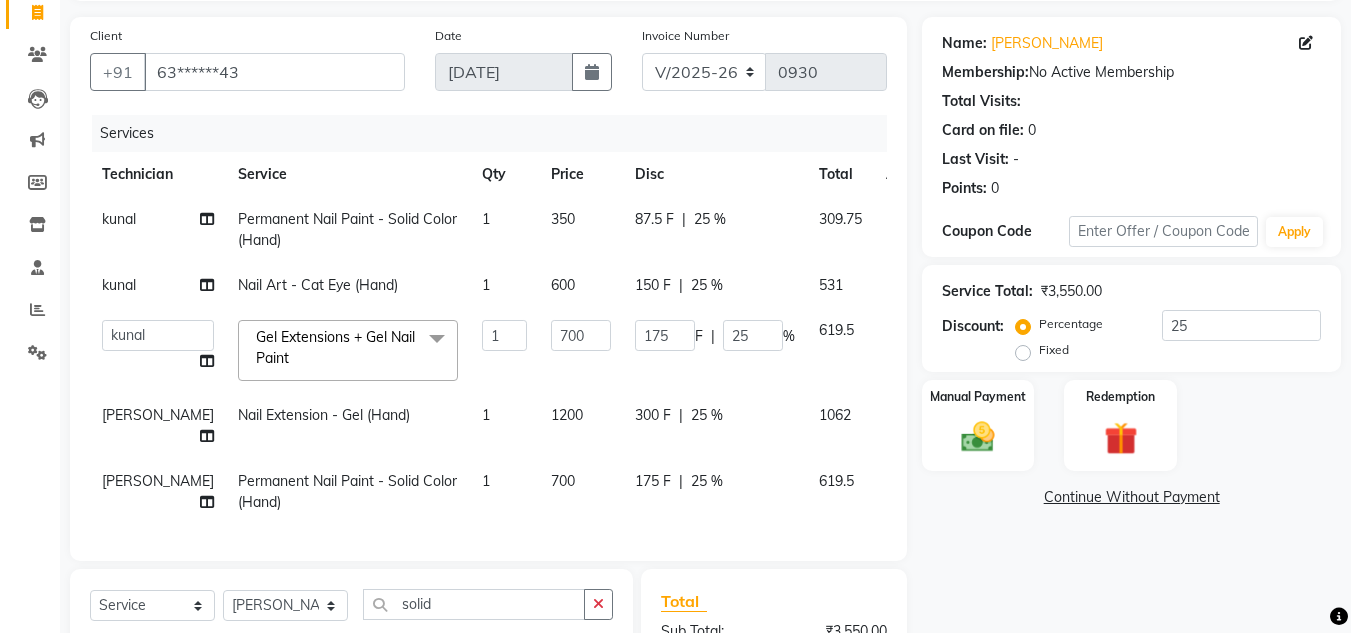 checkbox on "false" 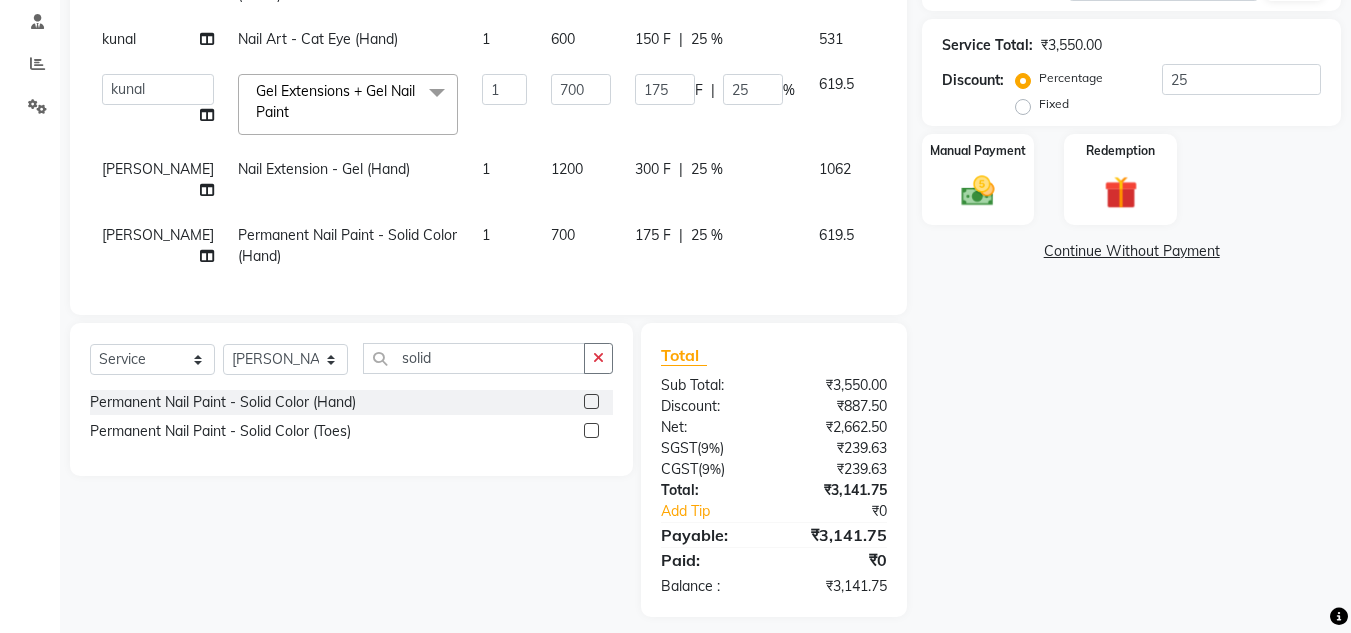 scroll, scrollTop: 380, scrollLeft: 0, axis: vertical 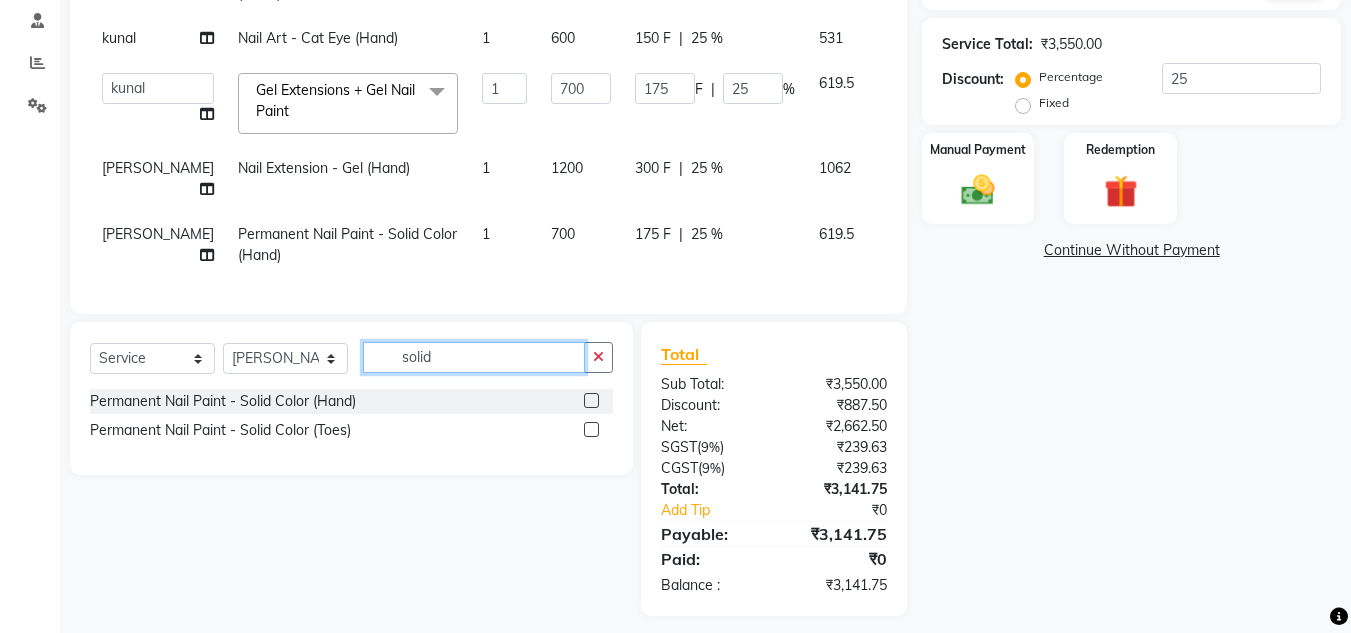 drag, startPoint x: 456, startPoint y: 366, endPoint x: 71, endPoint y: 392, distance: 385.87692 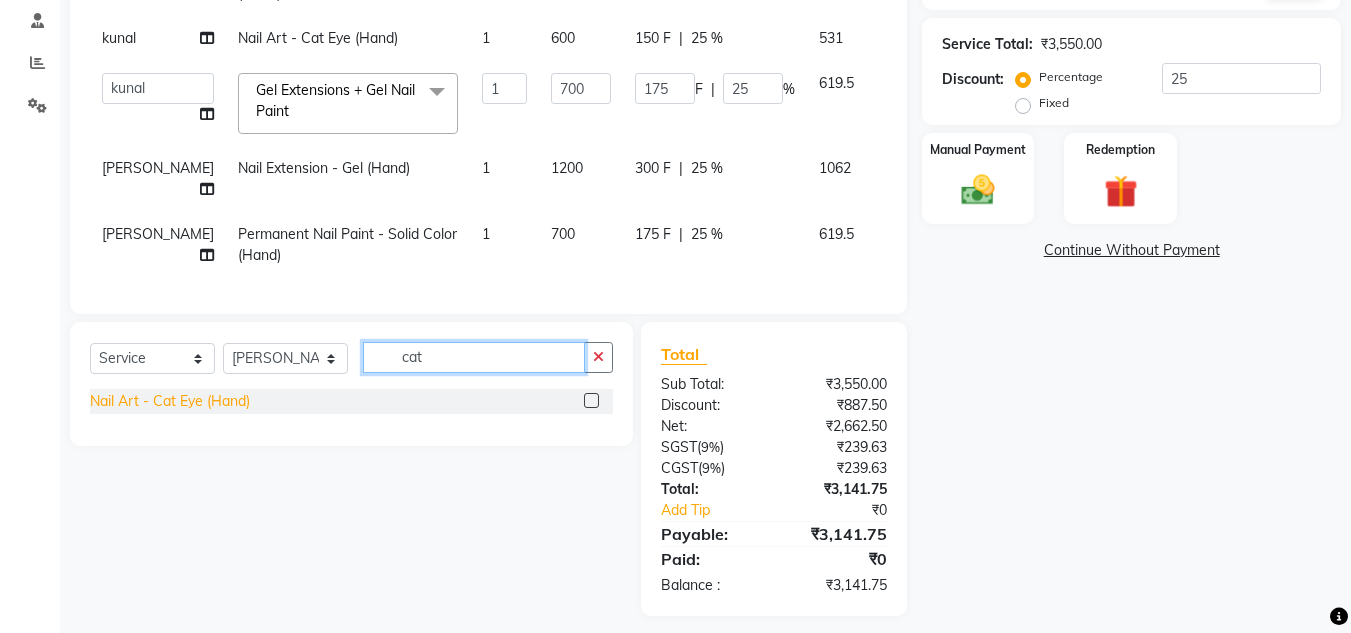 type on "cat" 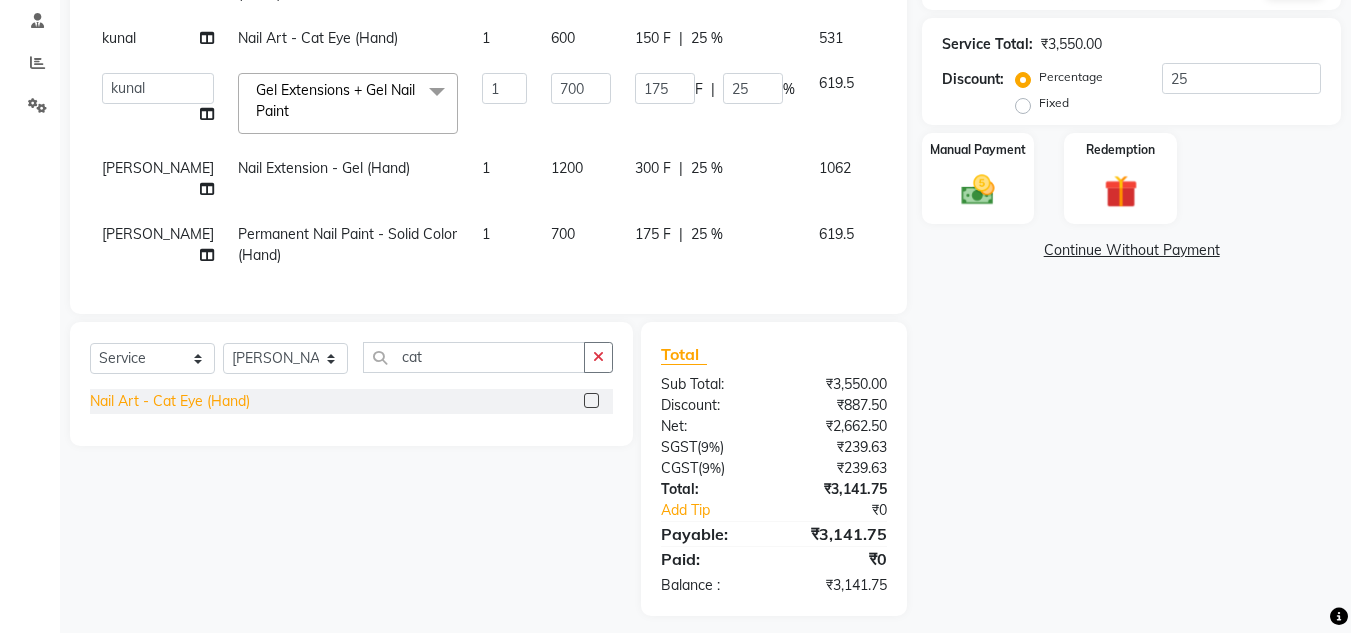 click on "Nail Art - Cat Eye (Hand)" 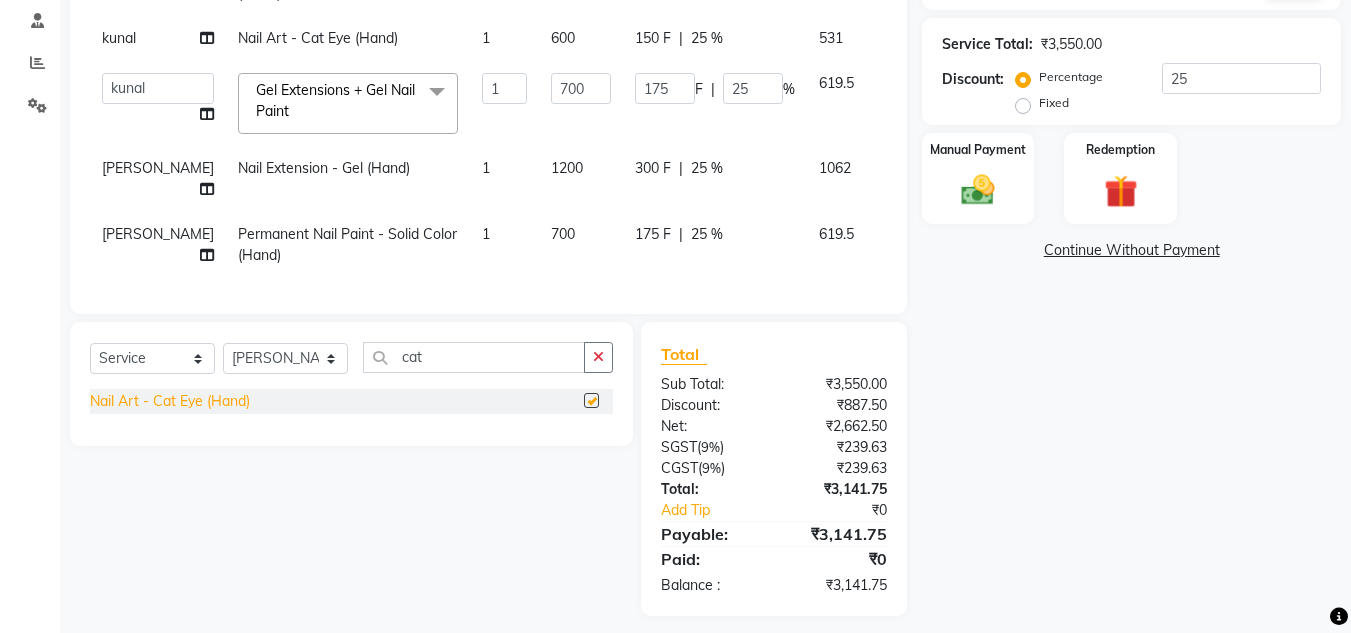 checkbox on "false" 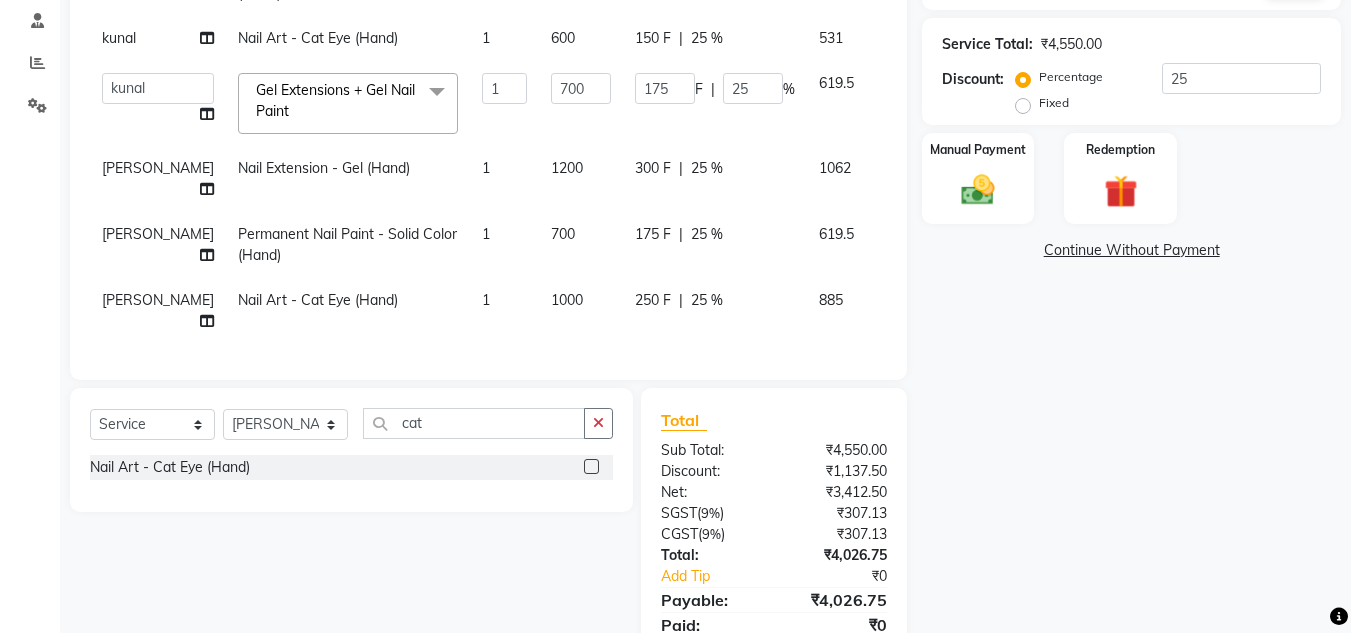 scroll, scrollTop: 7, scrollLeft: 0, axis: vertical 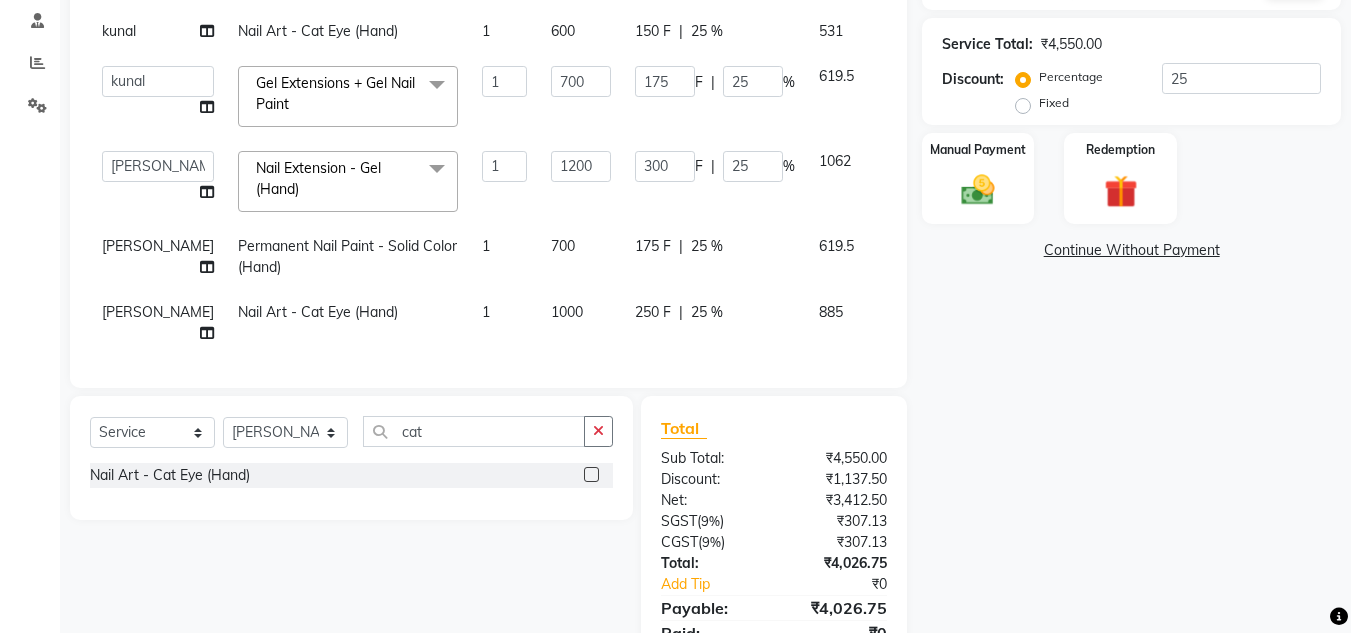 click on "1200" 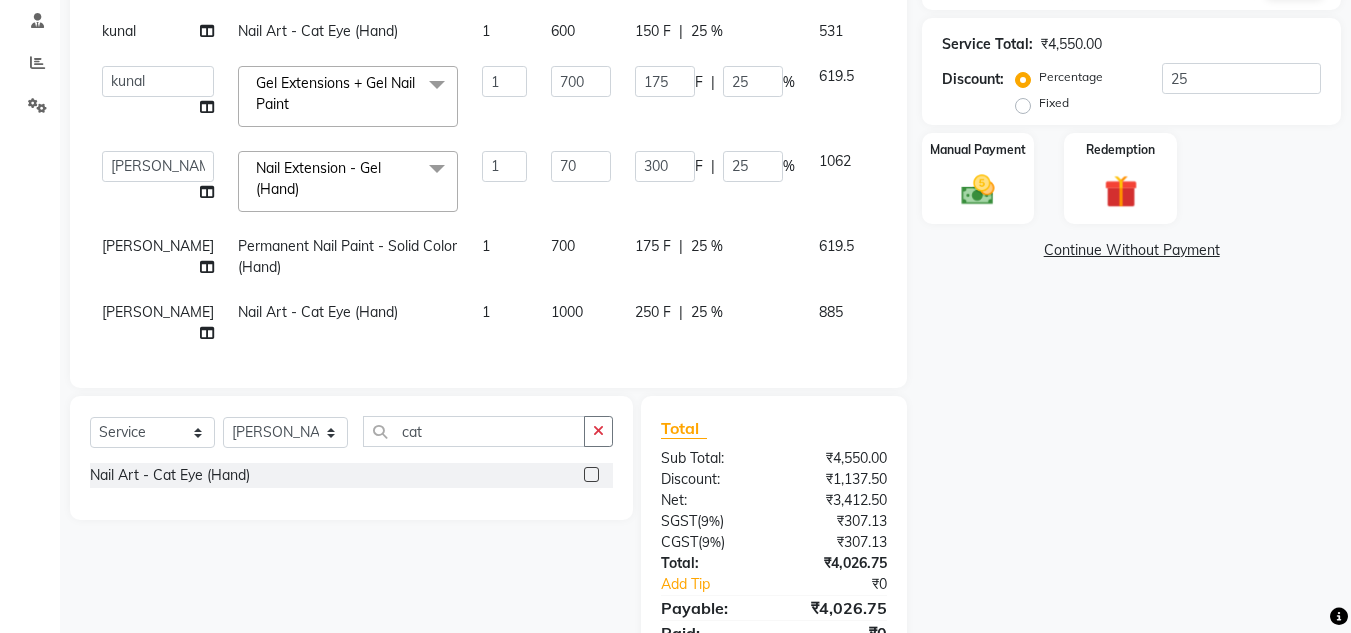 type on "700" 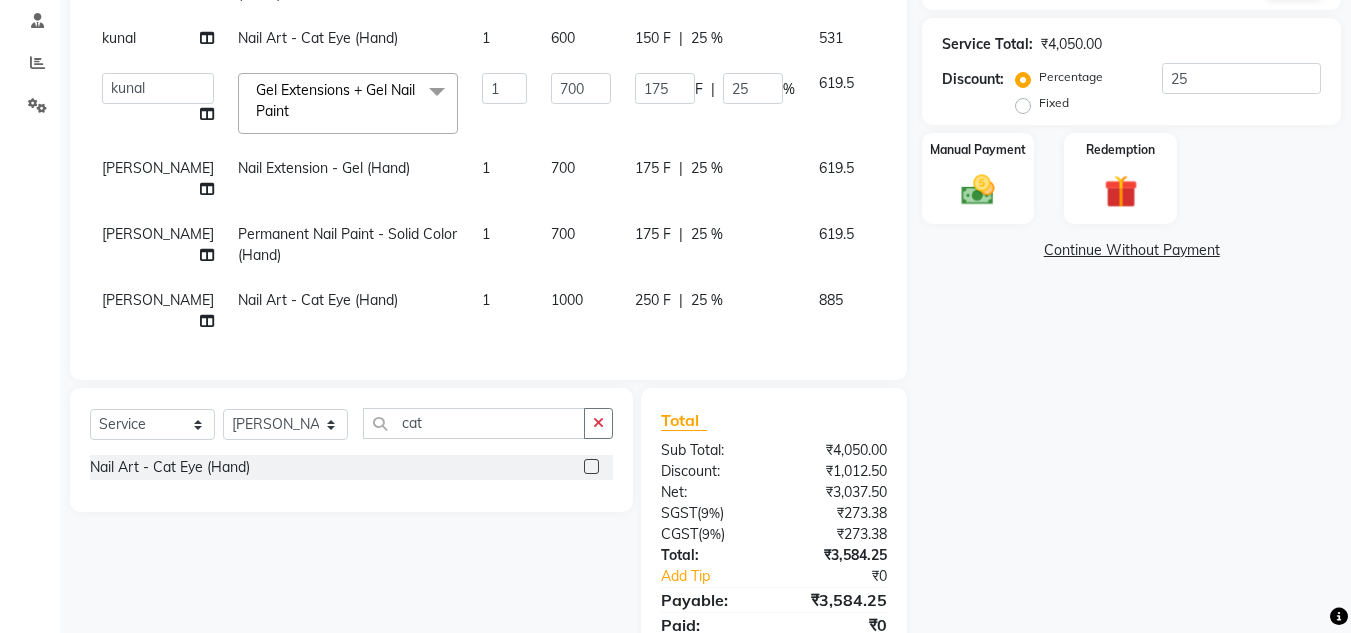 click on "700" 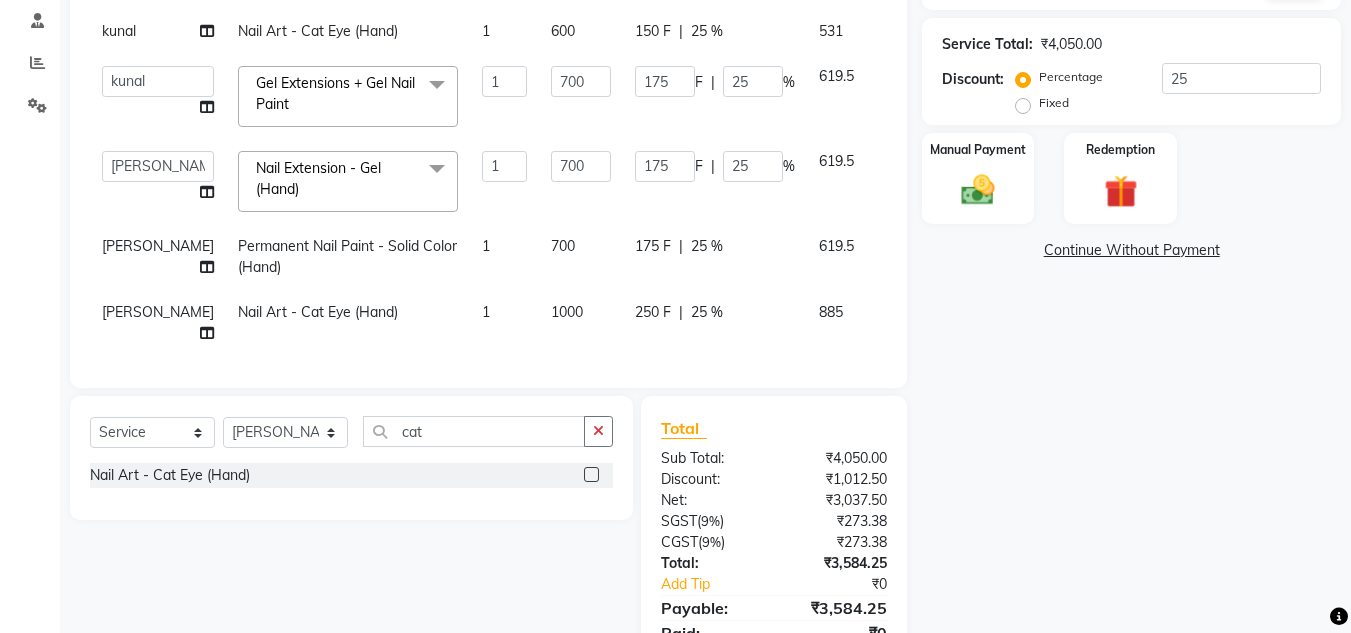 click on "700" 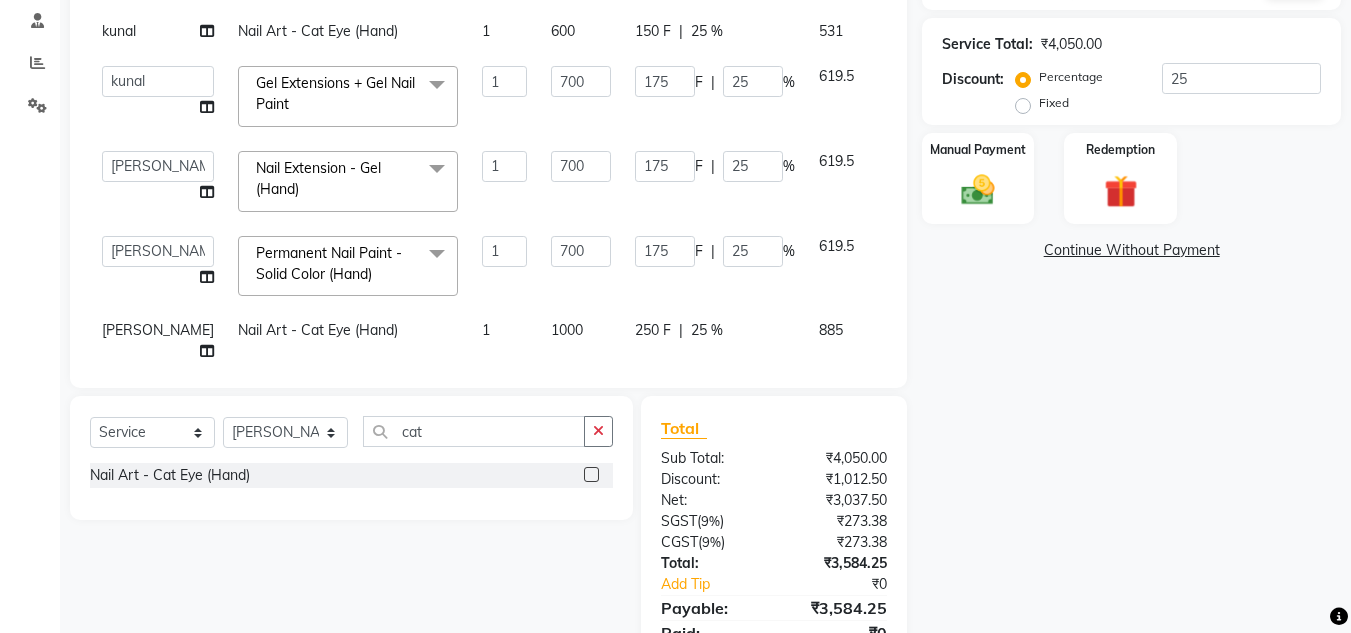 click on "700" 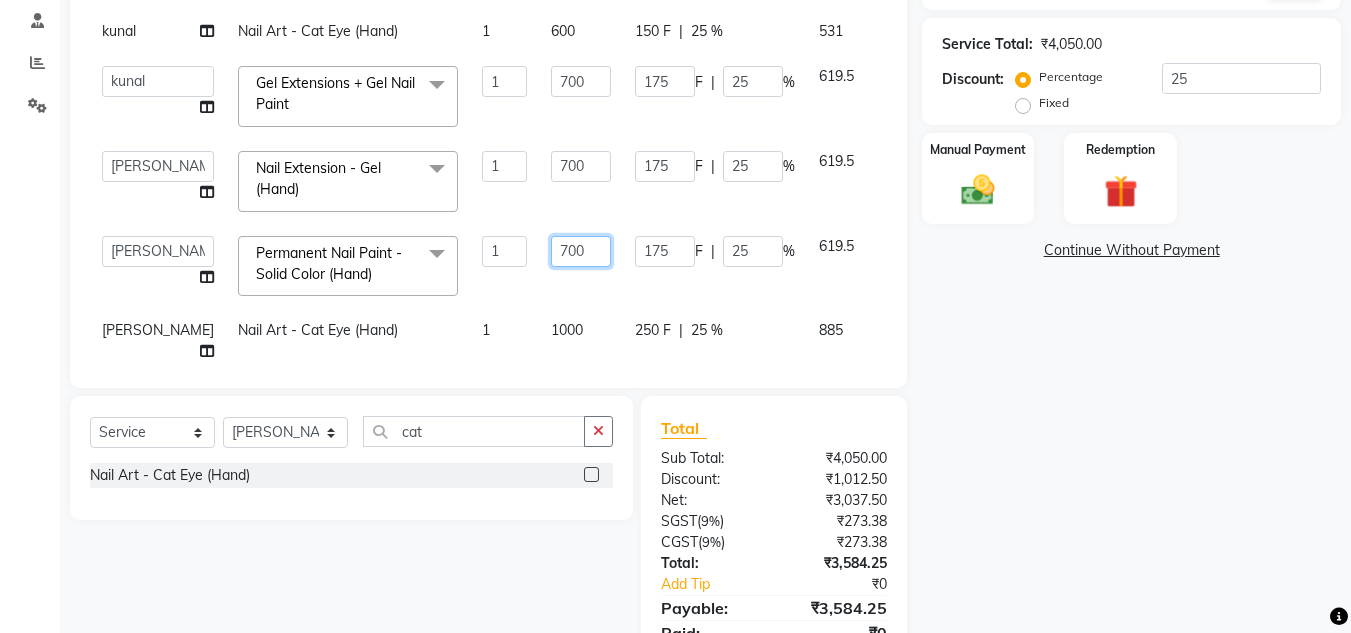 drag, startPoint x: 557, startPoint y: 248, endPoint x: 454, endPoint y: 249, distance: 103.00485 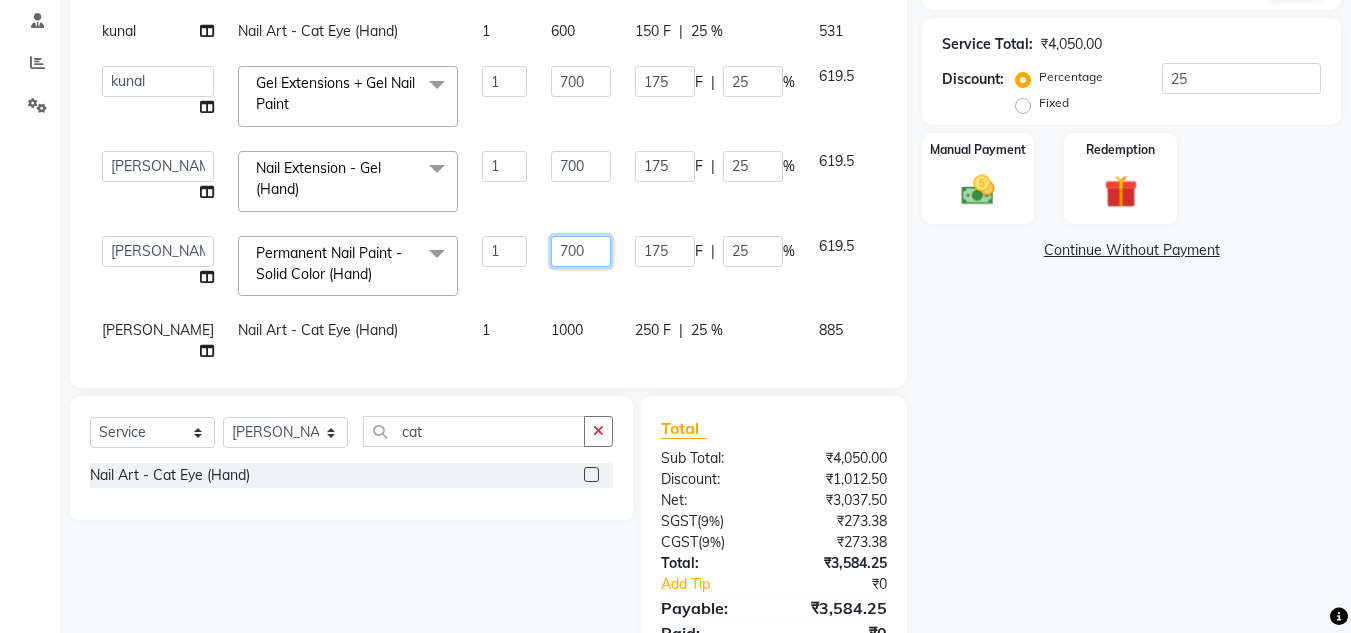 click on "akki [PERSON_NAME] Sultha   Bilal   [PERSON_NAME]   [PERSON_NAME]    [PERSON_NAME]   Manager   [PERSON_NAME]  Permanent Nail Paint - Solid Color (Hand)  x Permanent Nail Paint - Solid Color (Hand) Permanent Nail Paint - French (Hand) Permanent Nail Paint - Solid Color (Toes) Permanent Nail Paint - French (Toes) Restoration - Gel (Hand) Restoration - Tip Replacement (Hand) Restoration - Touch -up (Hand) Restoration - Removal of Extension (Hand) Restoration - Removal of Nail Paint (Hand) Restoration - Gel Color Changes (Hand) Restoration - Gel (Toes) Restoration - Tip Replacement (Toes) Restoration - Gel Color Changes (Toes) Restoration - Touch -up (Toes) Restoration - Removal of Nail Paint (Toes) Restoration - Removal of Extension (Toes) Gel polish removal Pedicure - Classic Pedicure - Deluxe Pedicure - Premium Pedicure - Platinum Café H&F Pedicure AVL Express Pedicure Bombini Pedicure AVL Luxury Pedicure Pedipure Luxury Pedicure Foot Massage Pedicure Nail Paint Pedicure Nail Cut & File Pedicure" 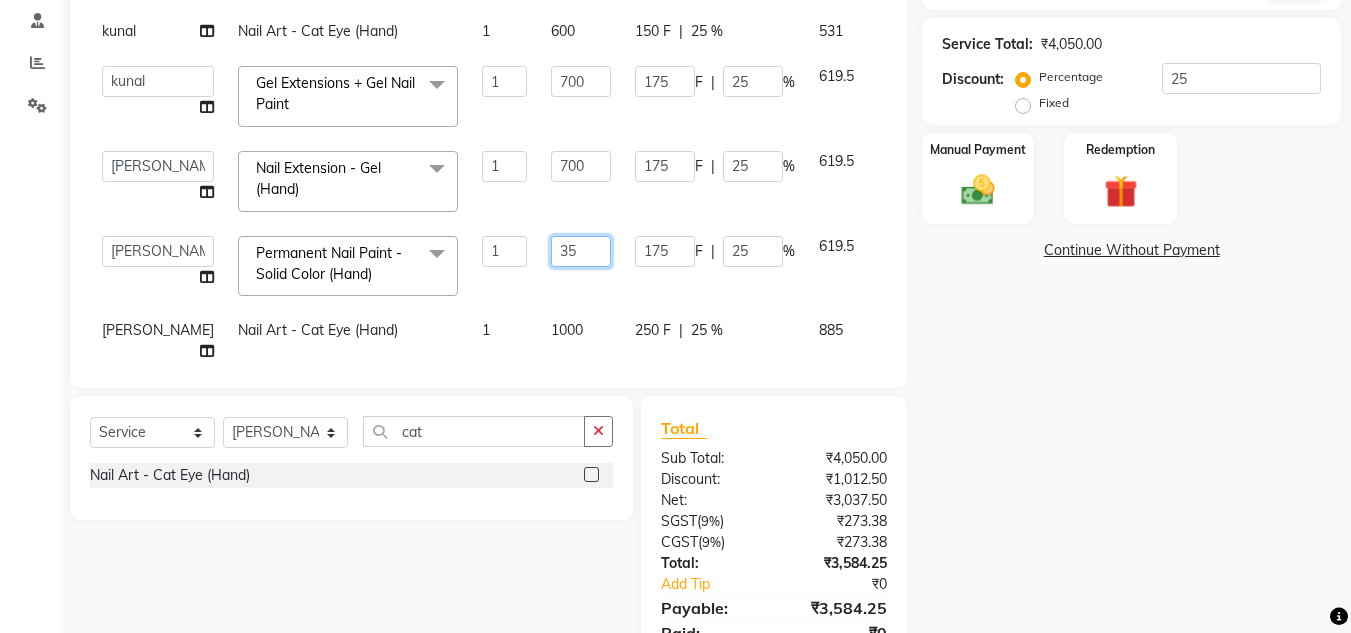 type on "350" 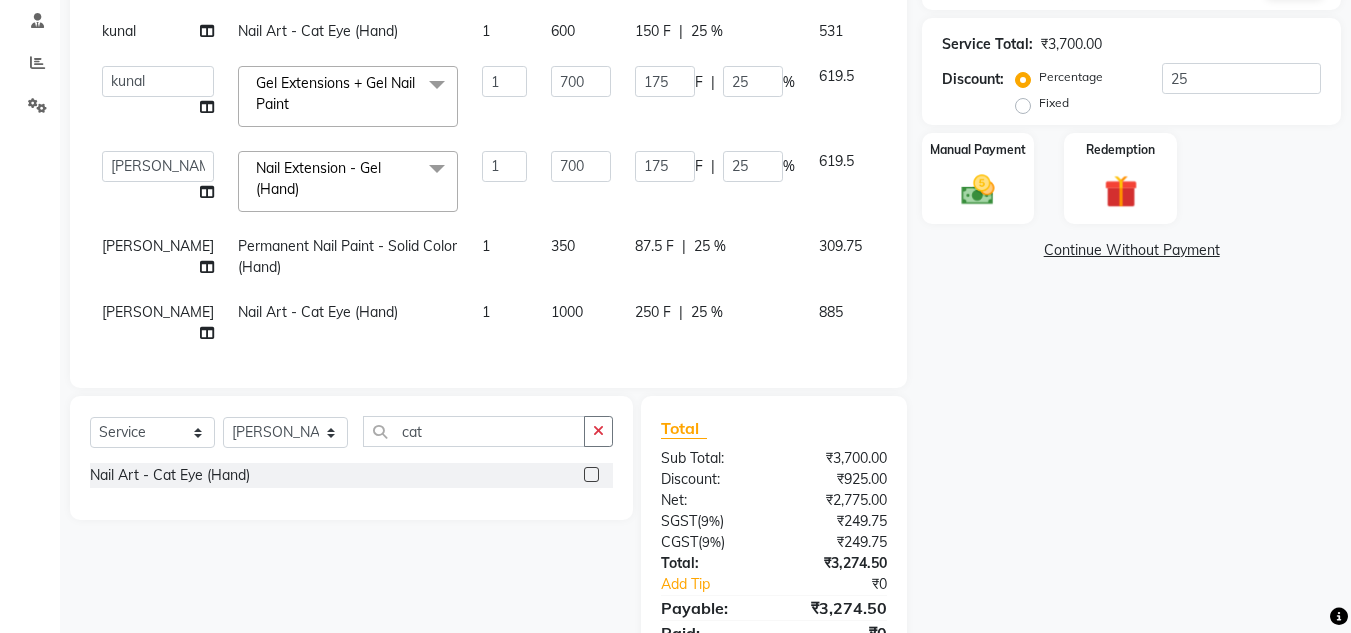 click on "1000" 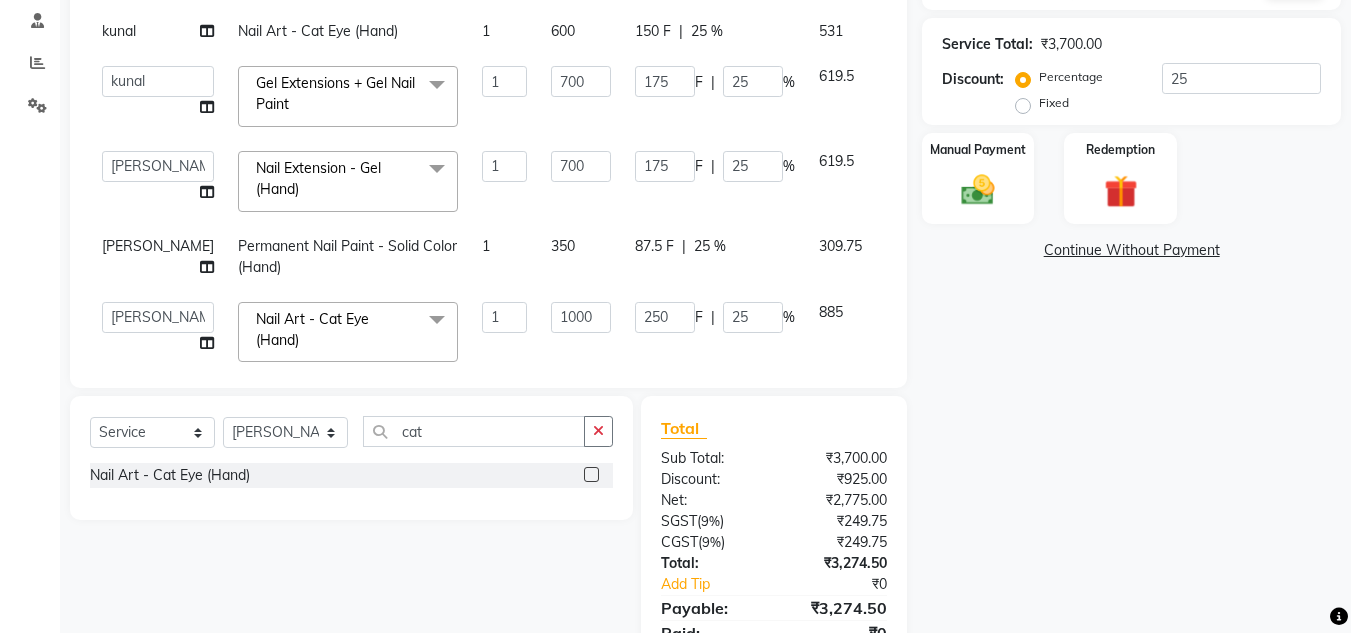 click on "1000" 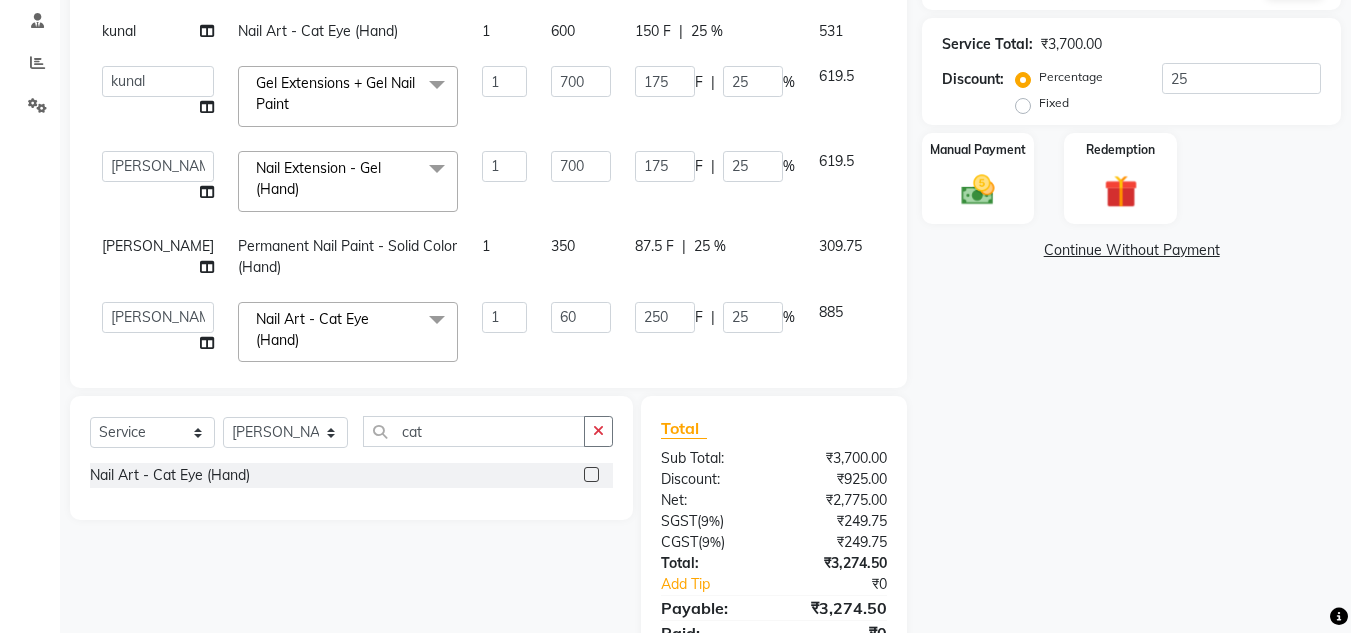 type on "600" 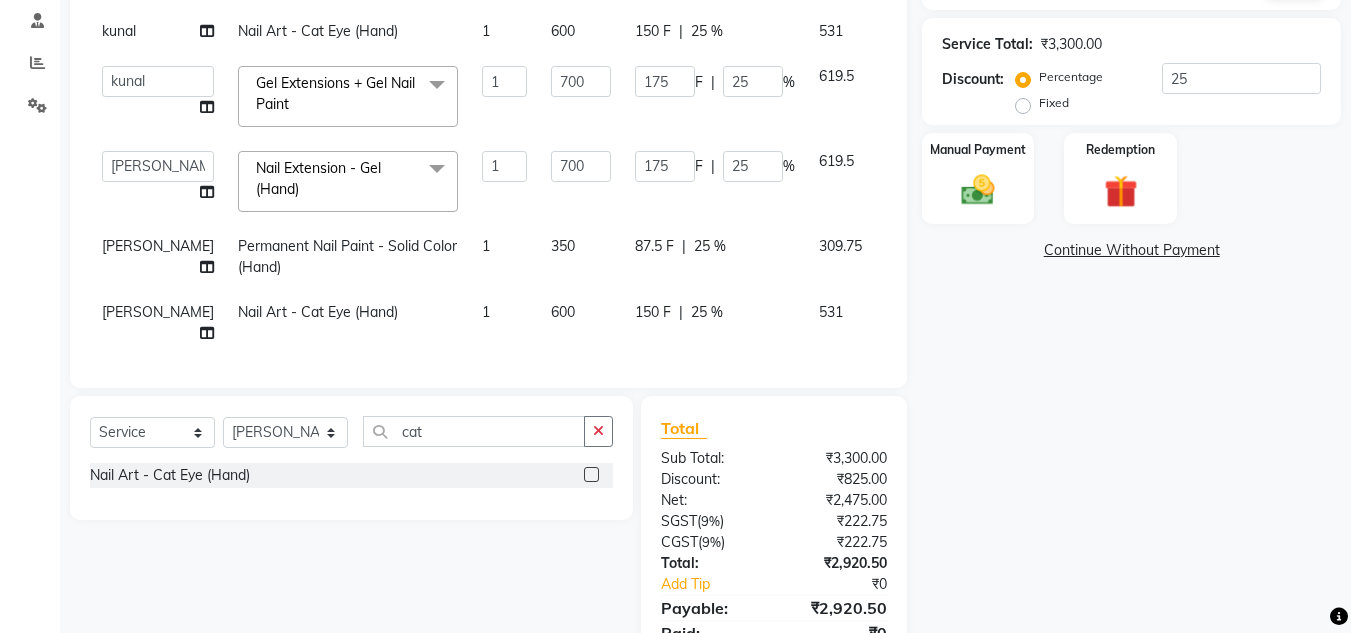 click on "150 F | 25 %" 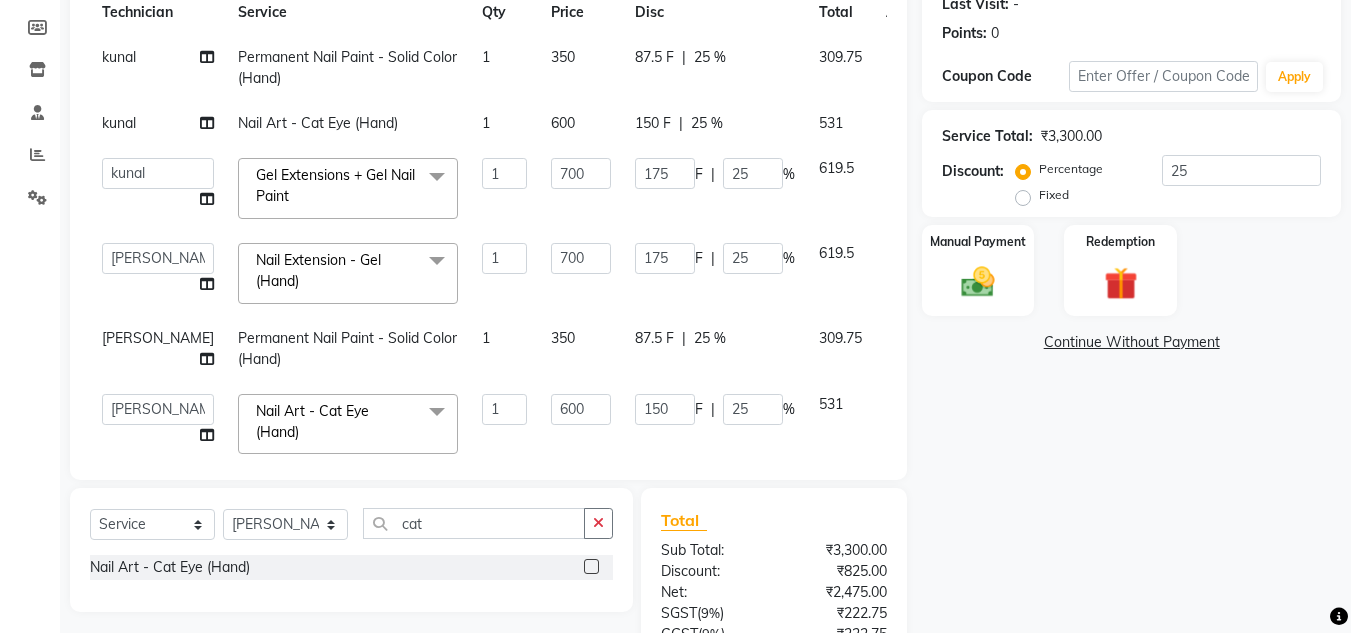 scroll, scrollTop: 278, scrollLeft: 0, axis: vertical 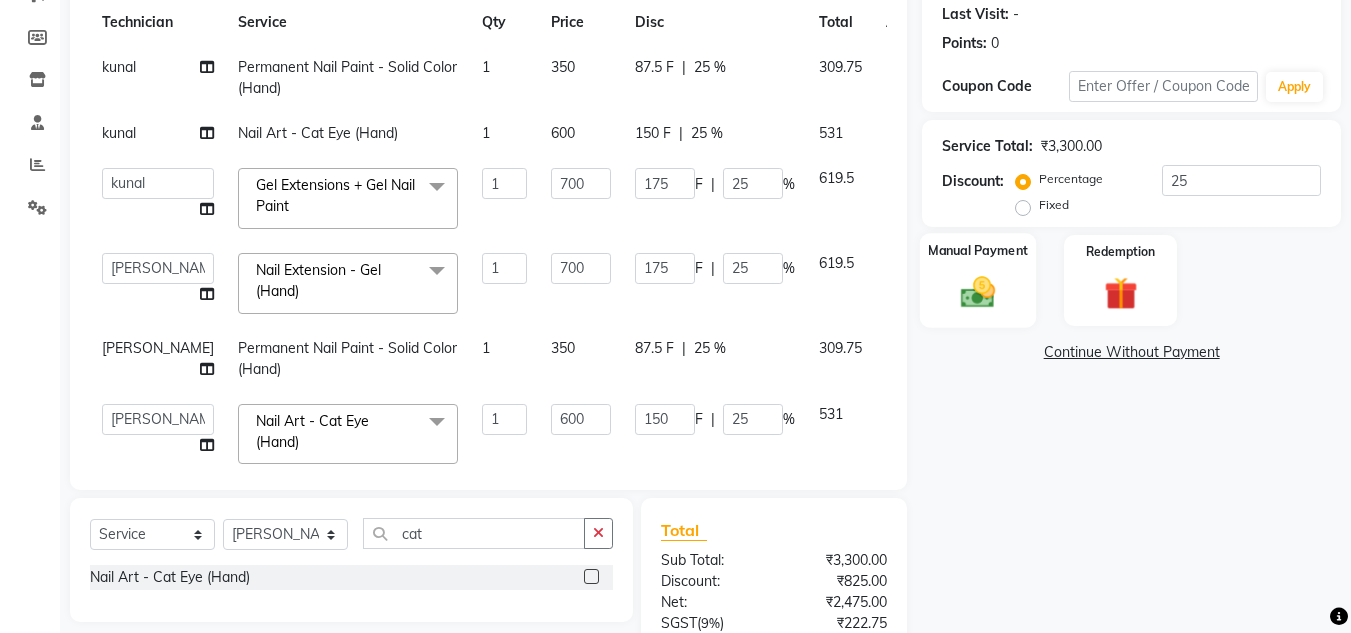 click 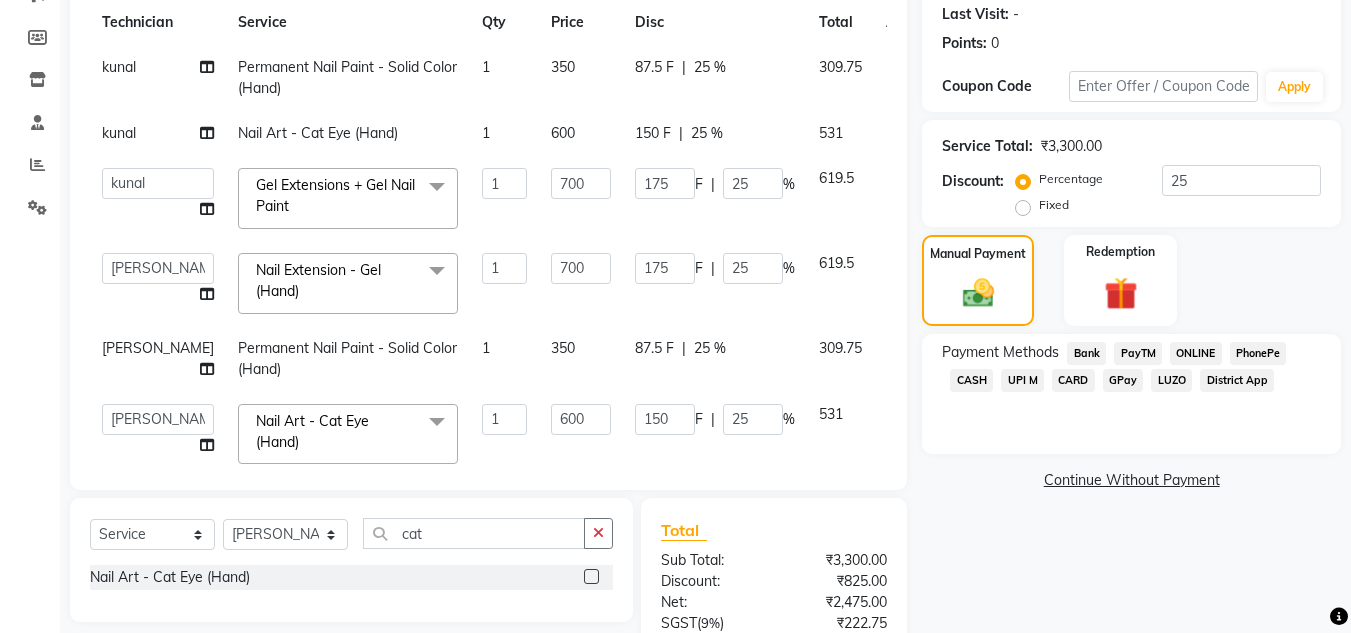 click on "ONLINE" 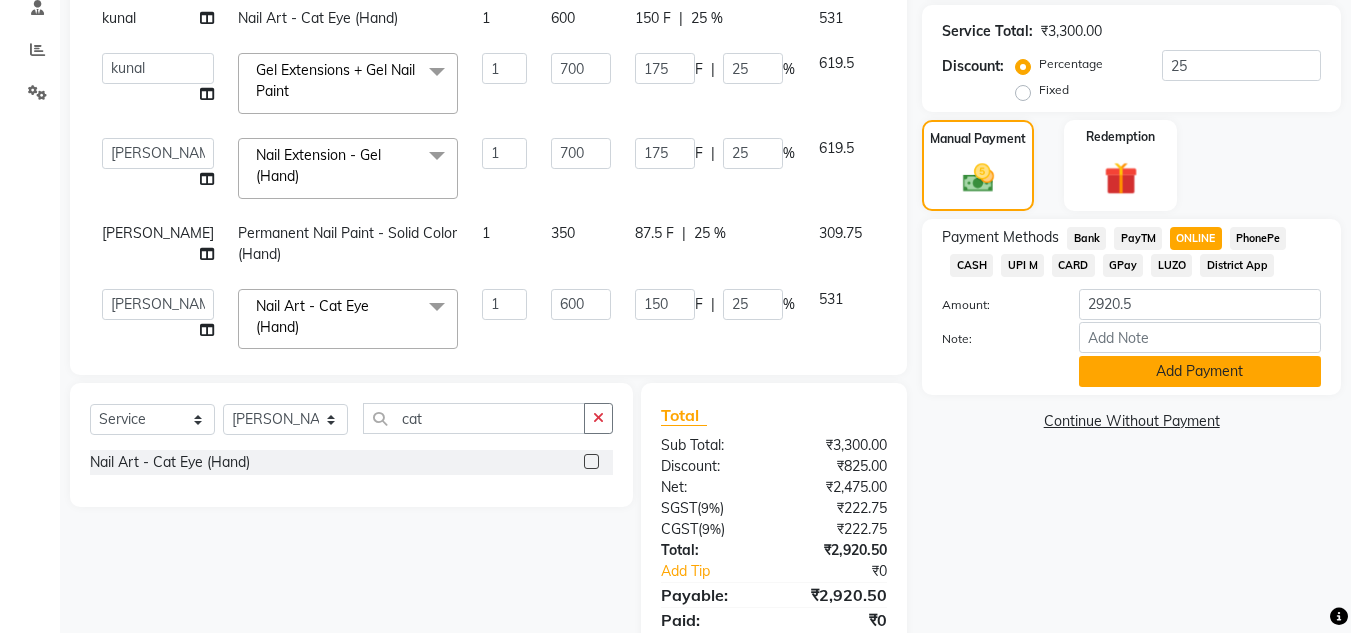 scroll, scrollTop: 394, scrollLeft: 0, axis: vertical 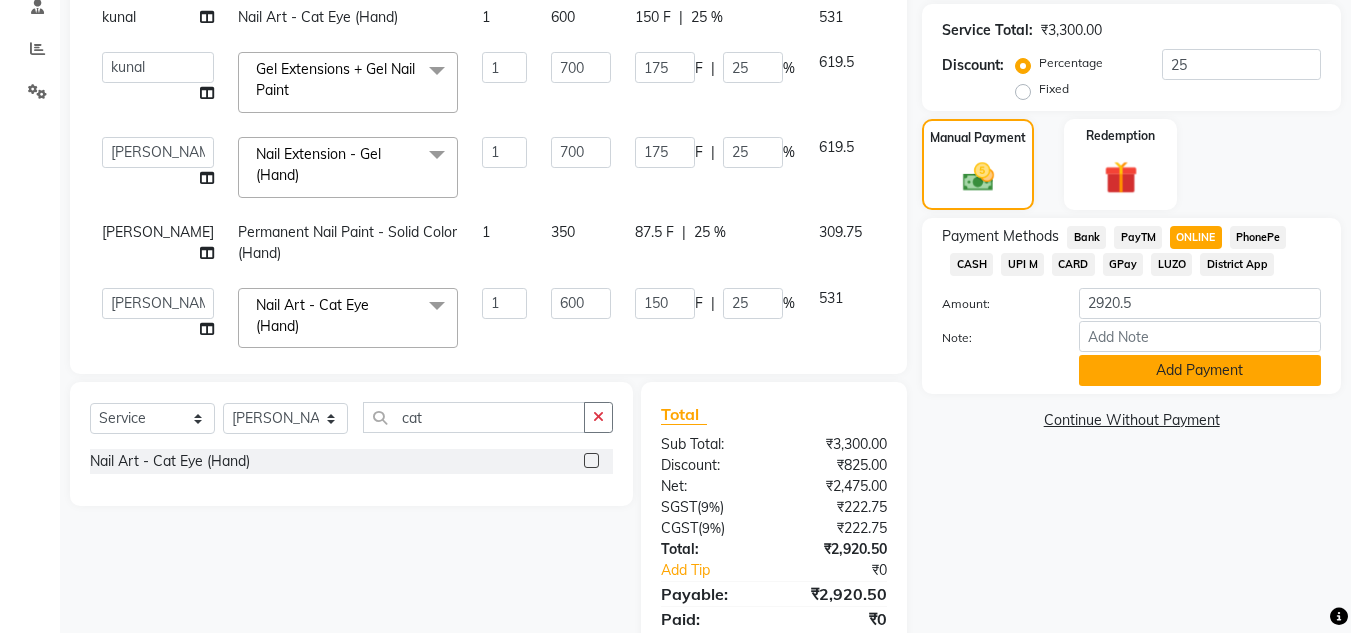 click on "Add Payment" 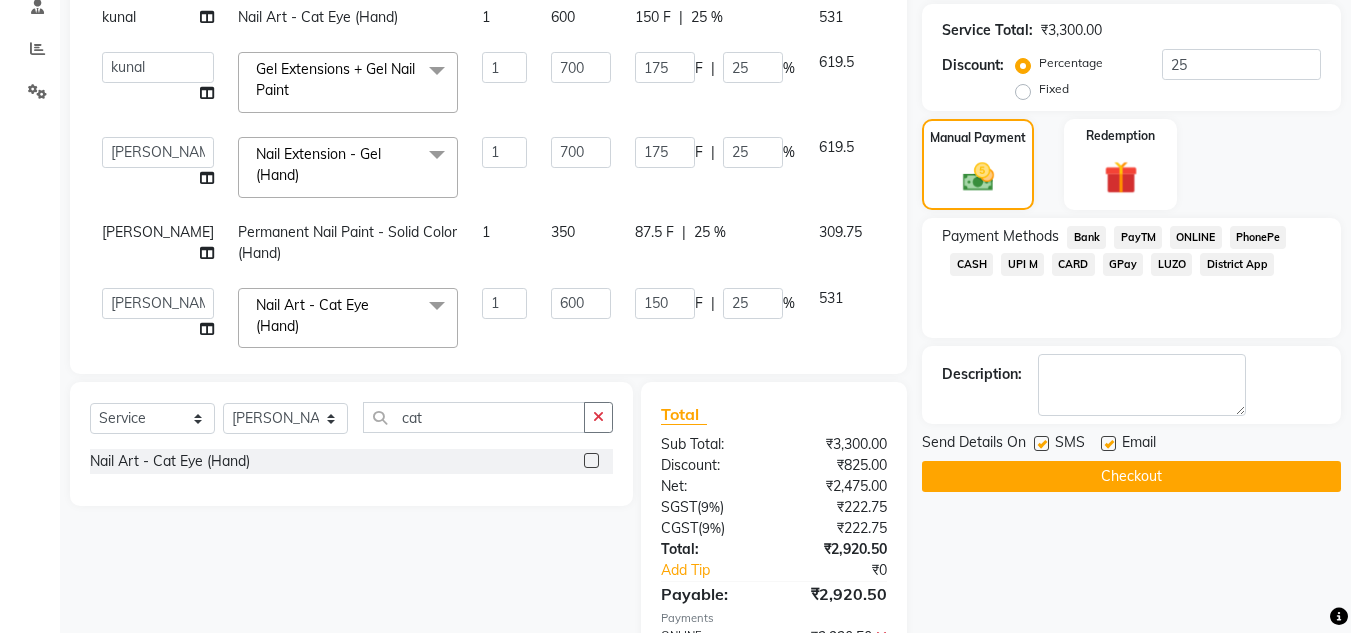 click on "Checkout" 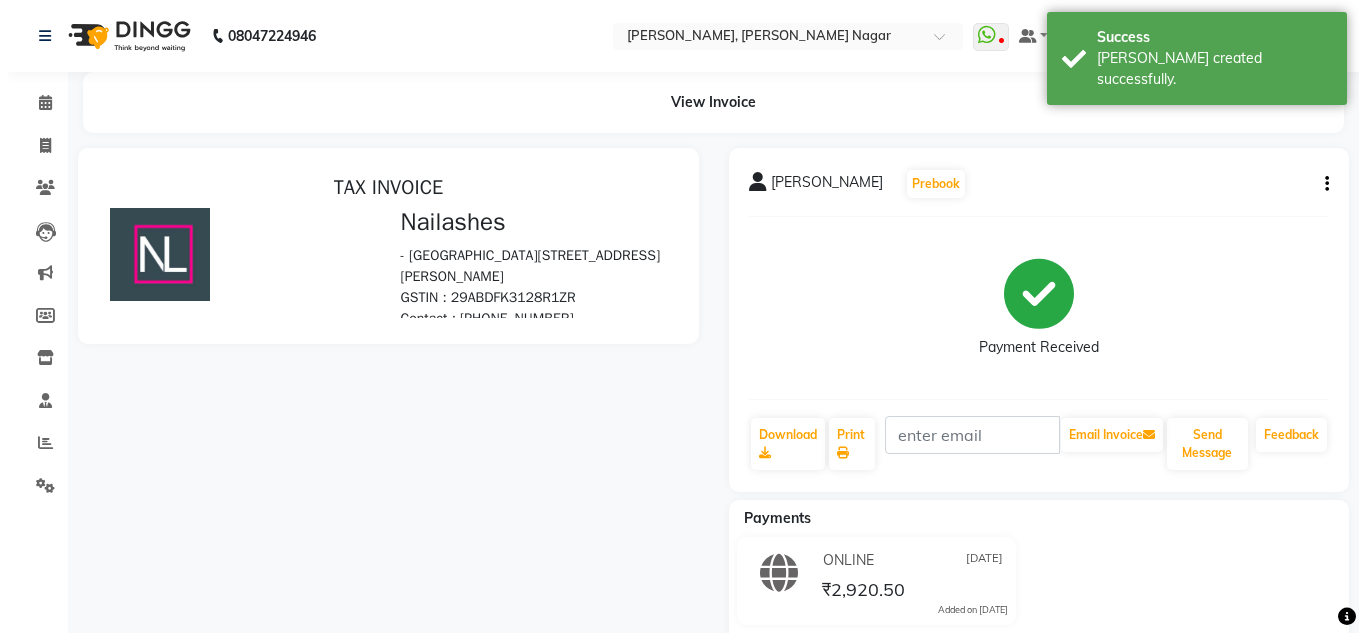 scroll, scrollTop: 0, scrollLeft: 0, axis: both 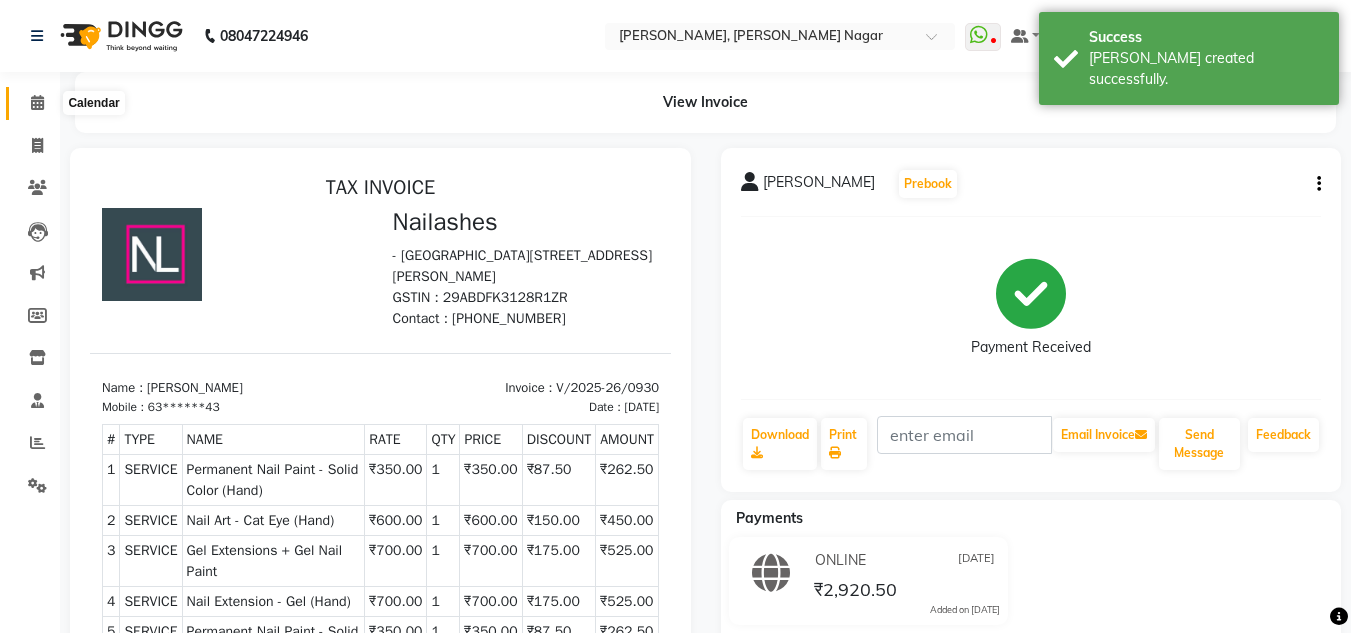 click 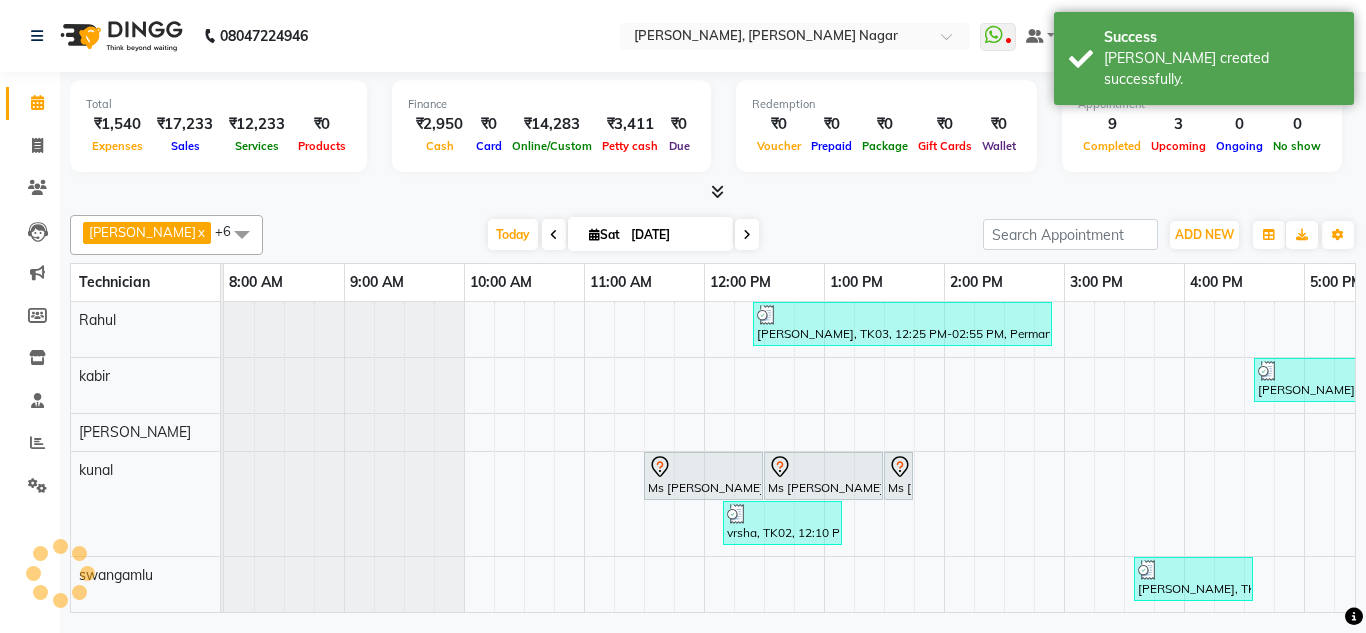 scroll, scrollTop: 0, scrollLeft: 0, axis: both 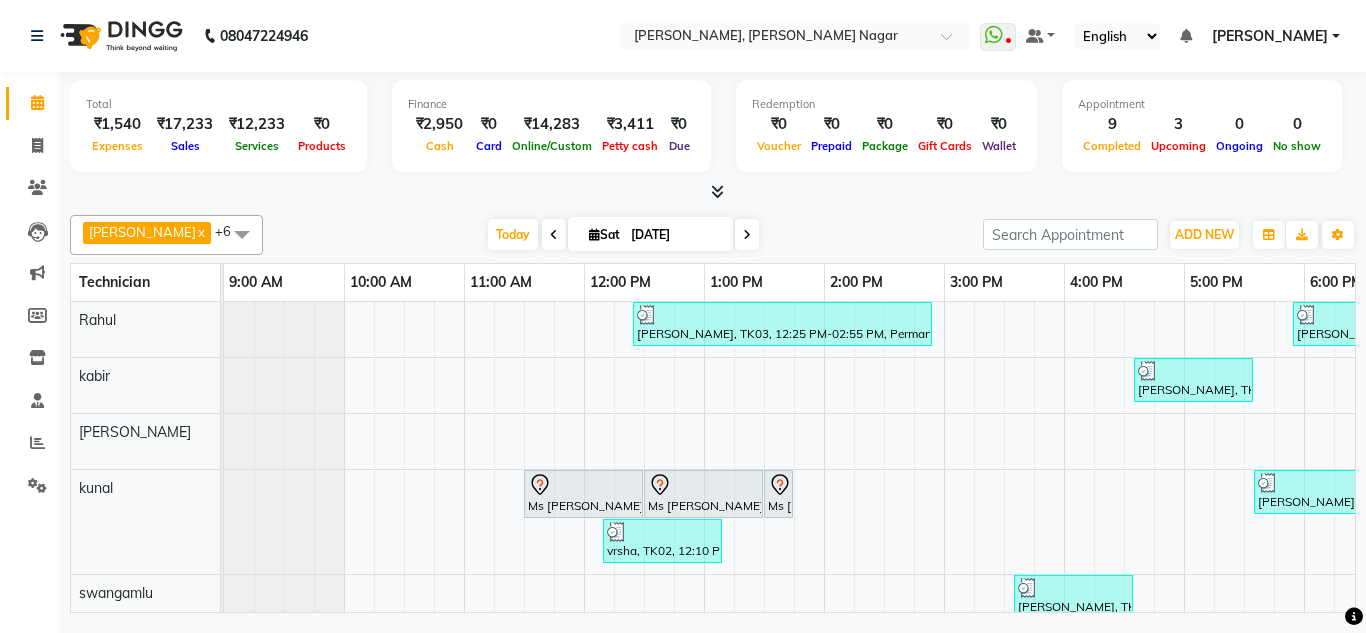 click at bounding box center (717, 191) 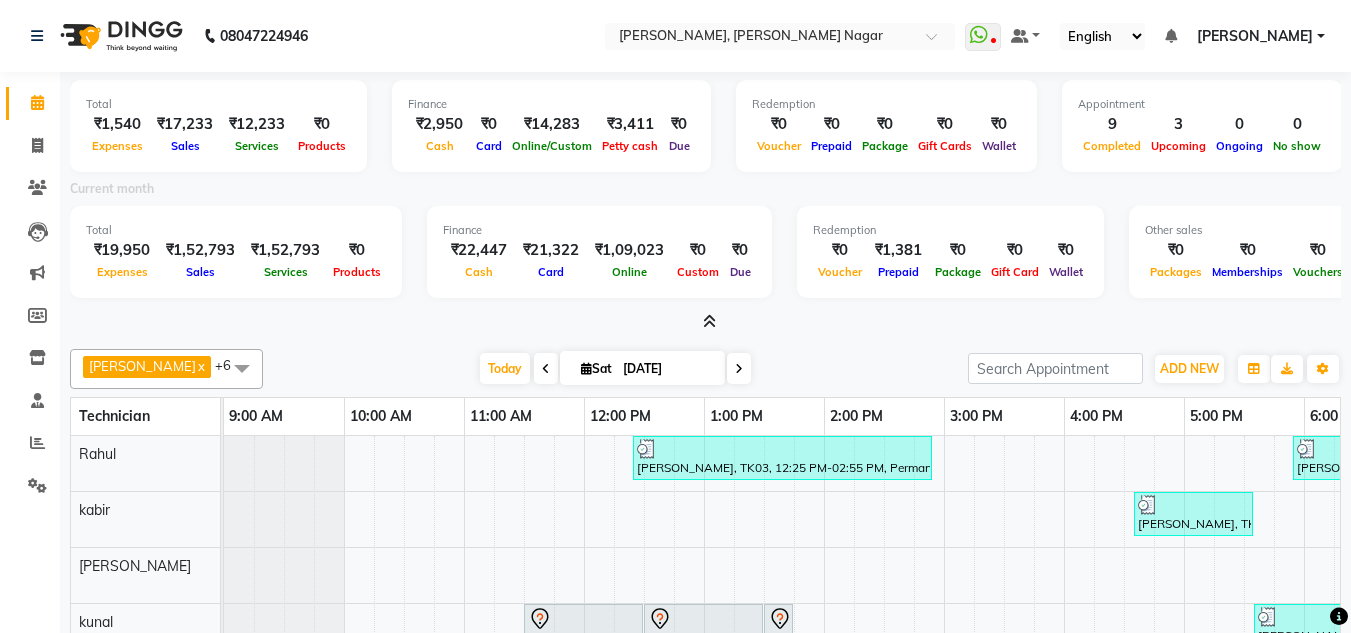 click at bounding box center [709, 321] 